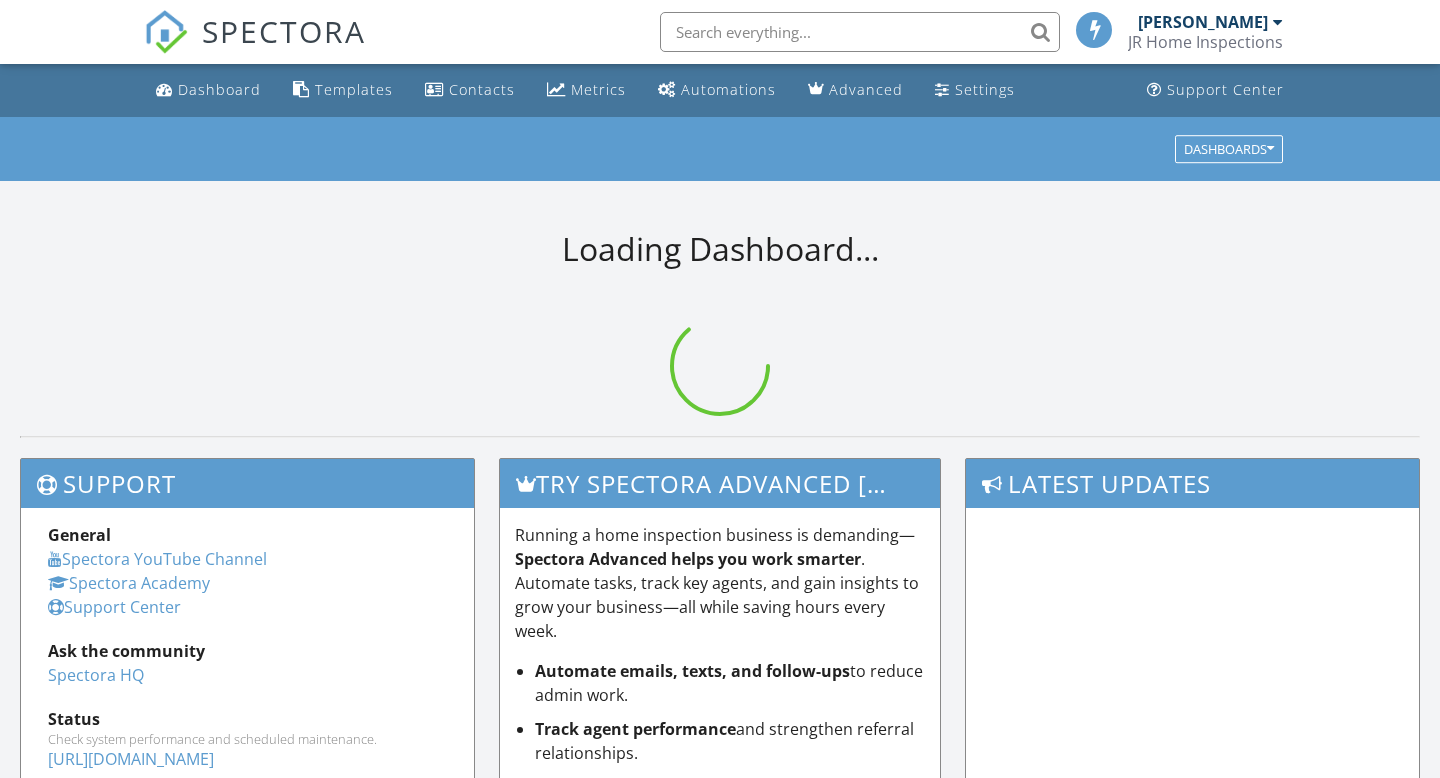 scroll, scrollTop: 0, scrollLeft: 0, axis: both 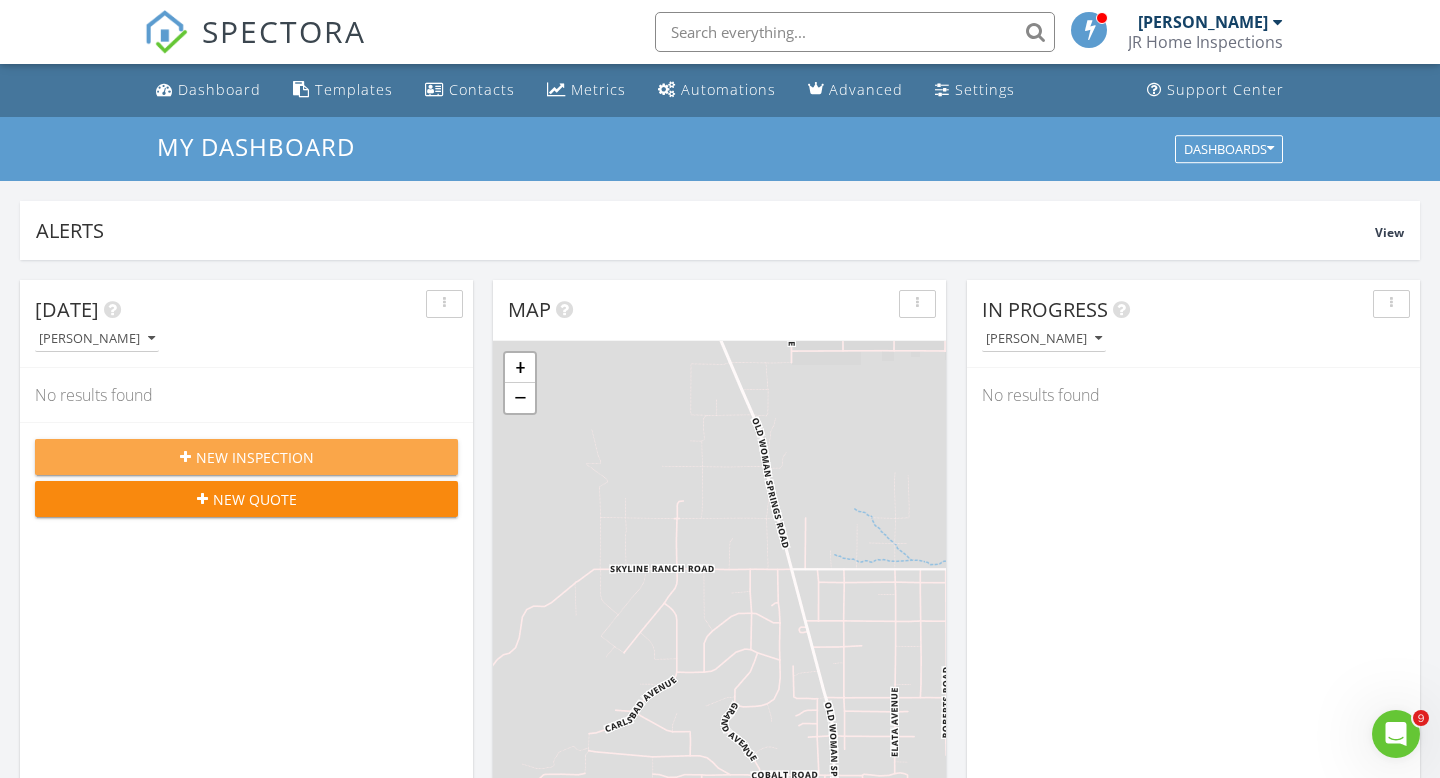 click on "New Inspection" at bounding box center (255, 457) 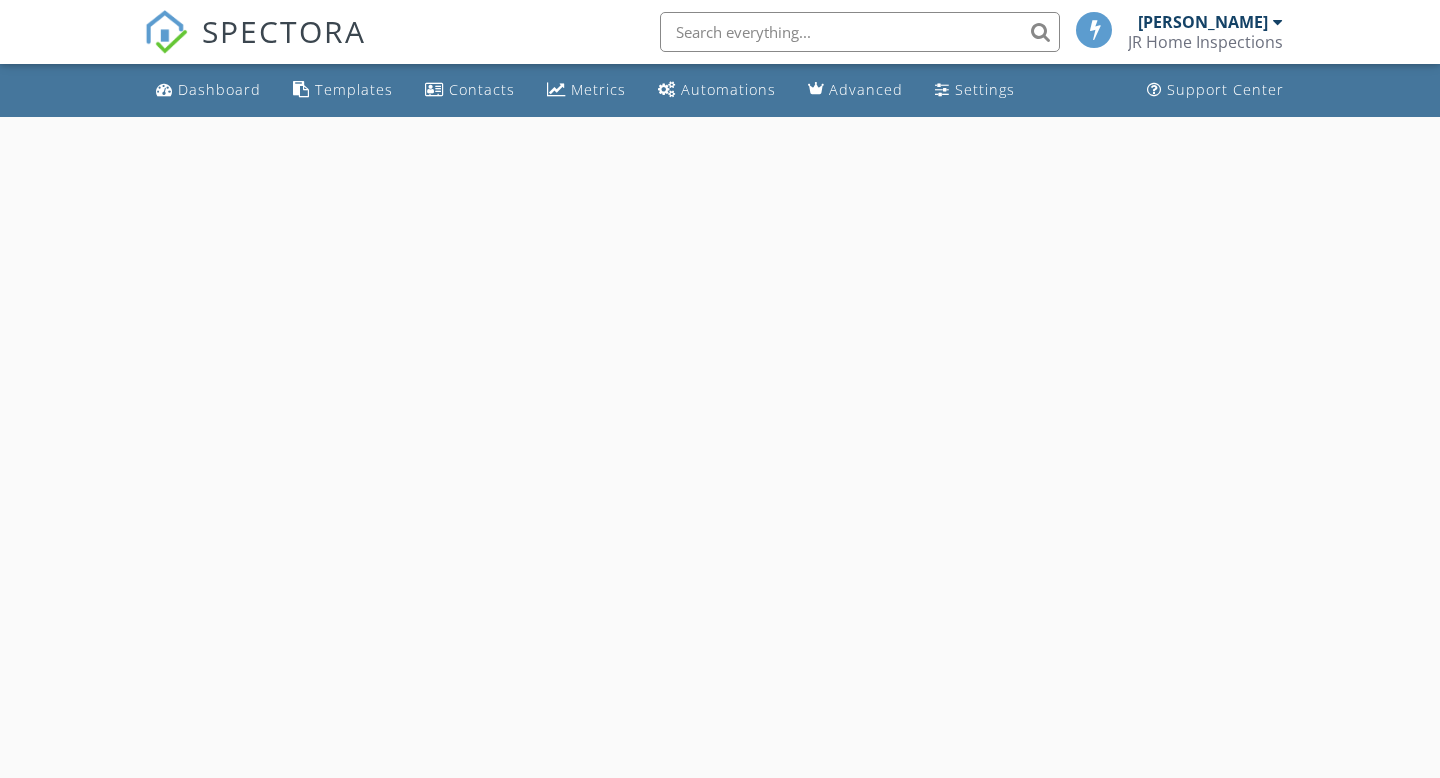 scroll, scrollTop: 0, scrollLeft: 0, axis: both 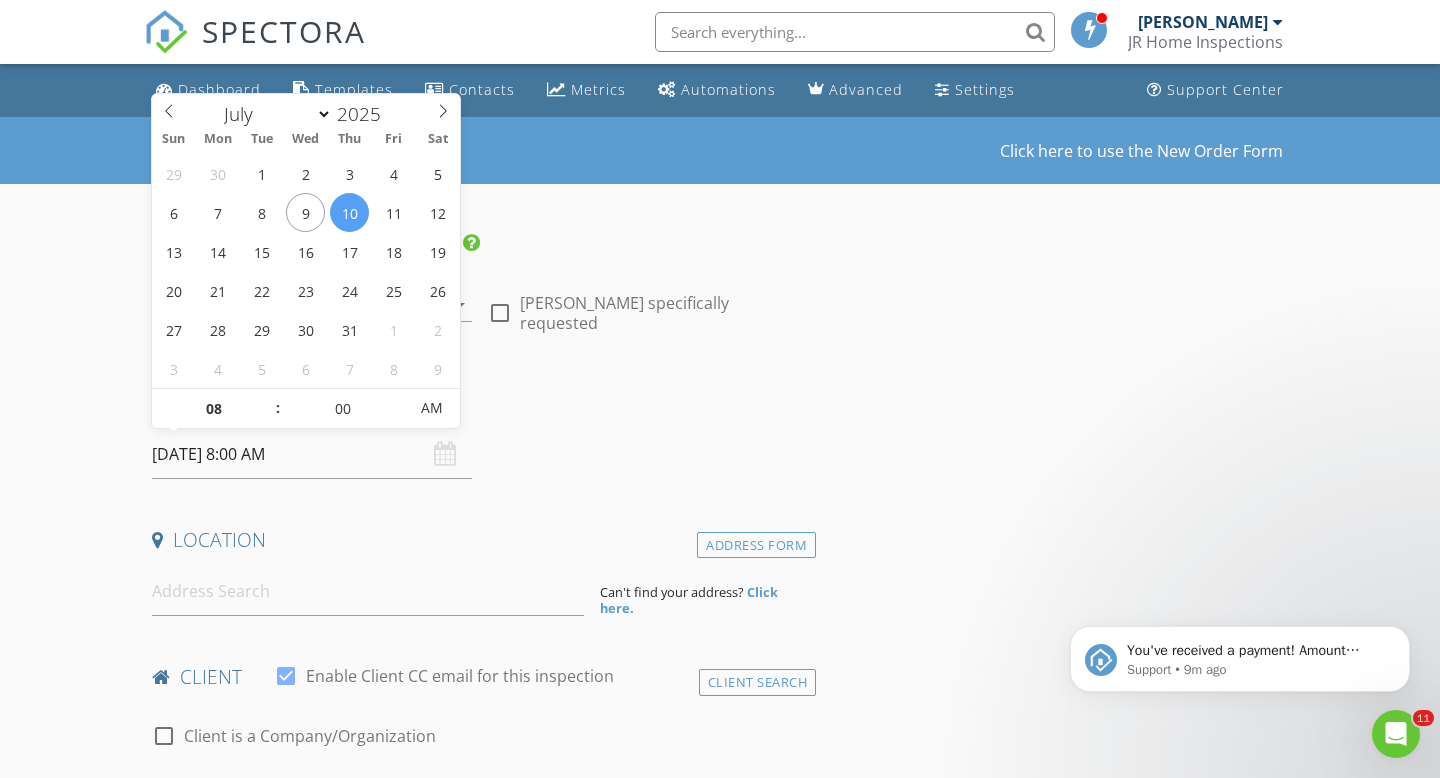 click on "[DATE] 8:00 AM" at bounding box center [312, 454] 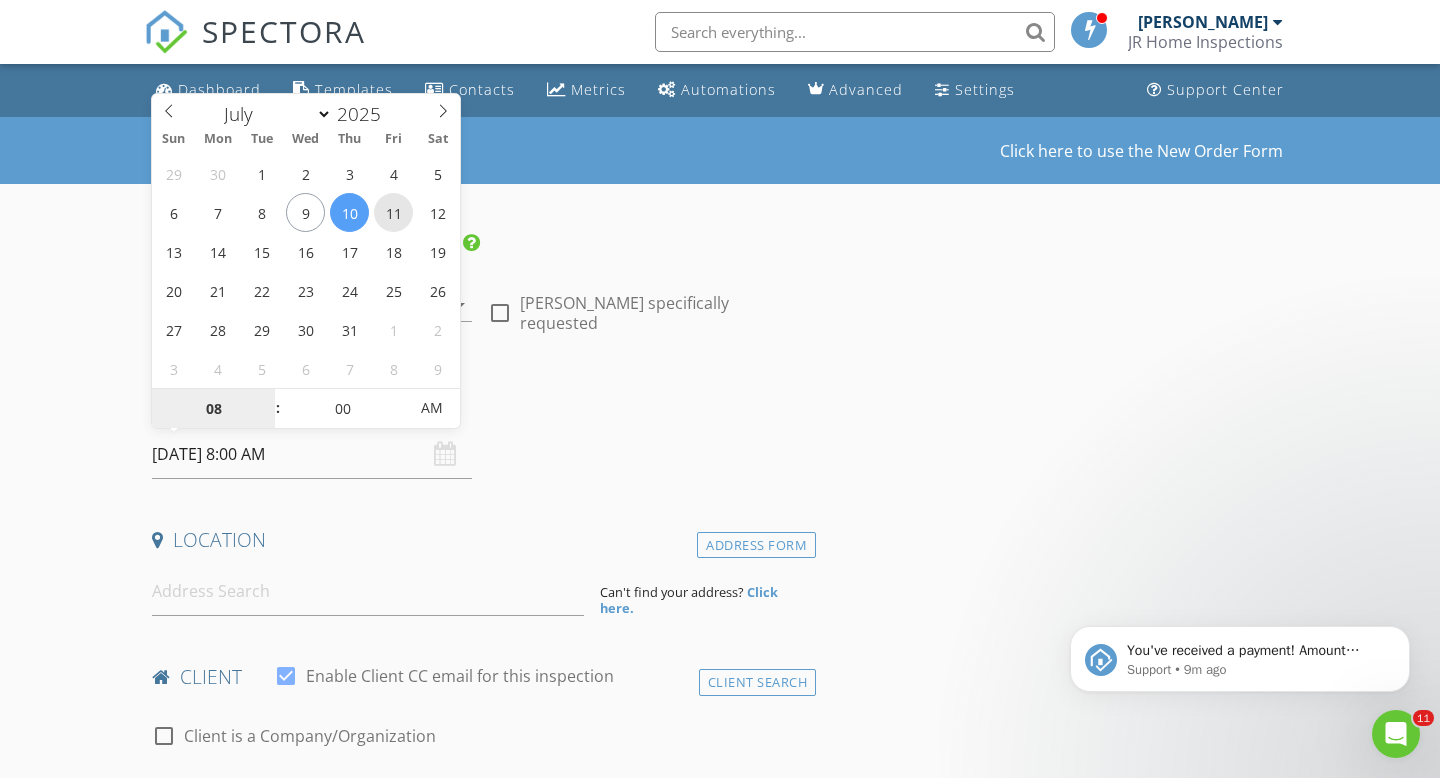 type on "[DATE] 8:00 AM" 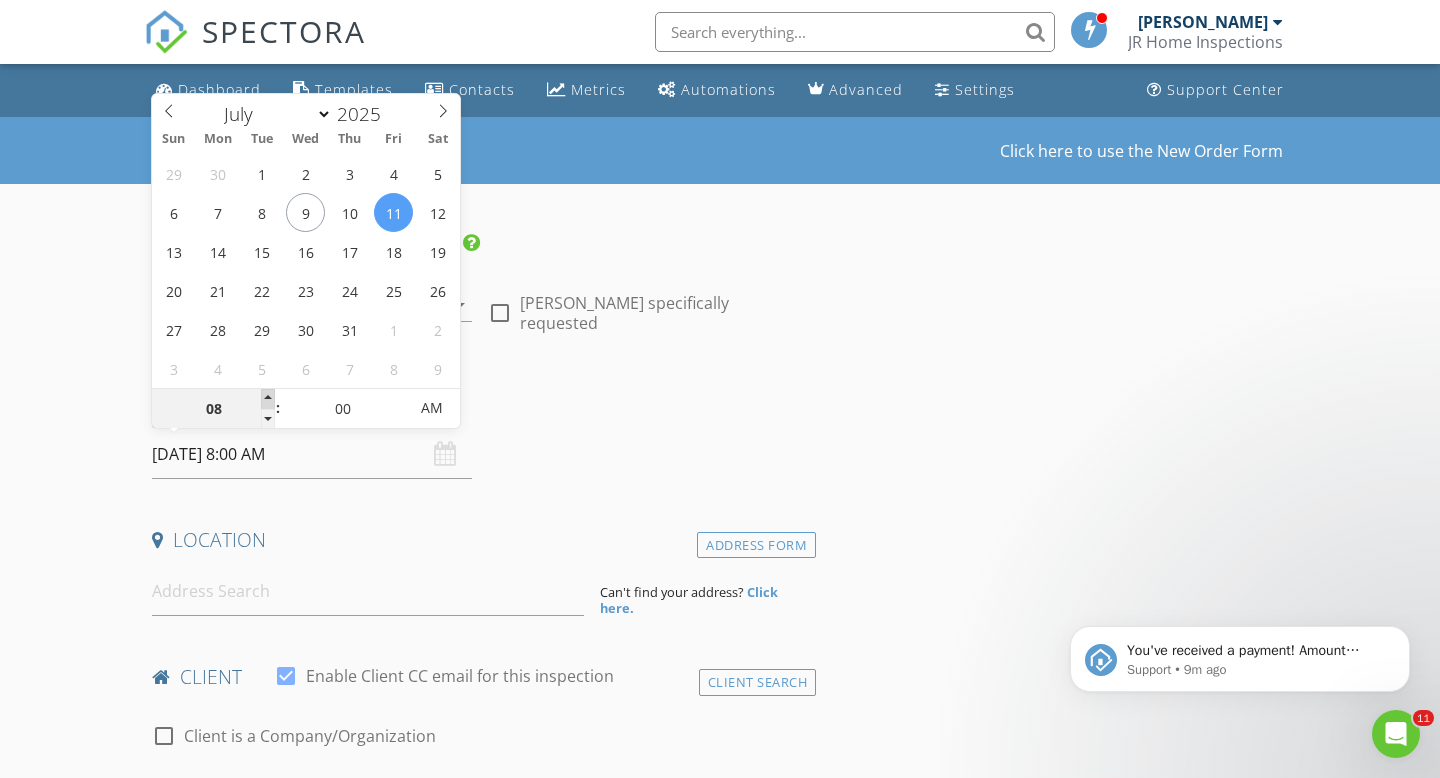 type on "09" 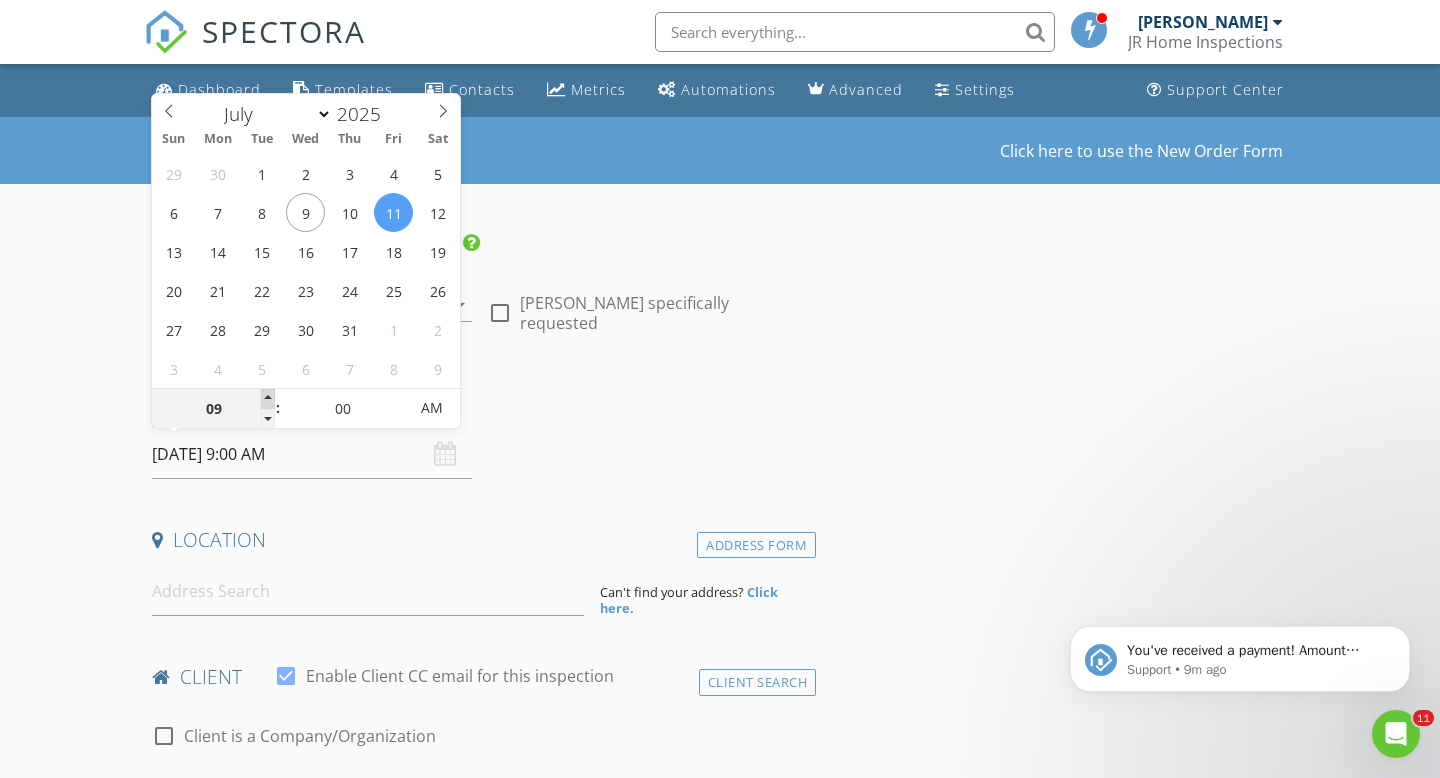 click at bounding box center [268, 399] 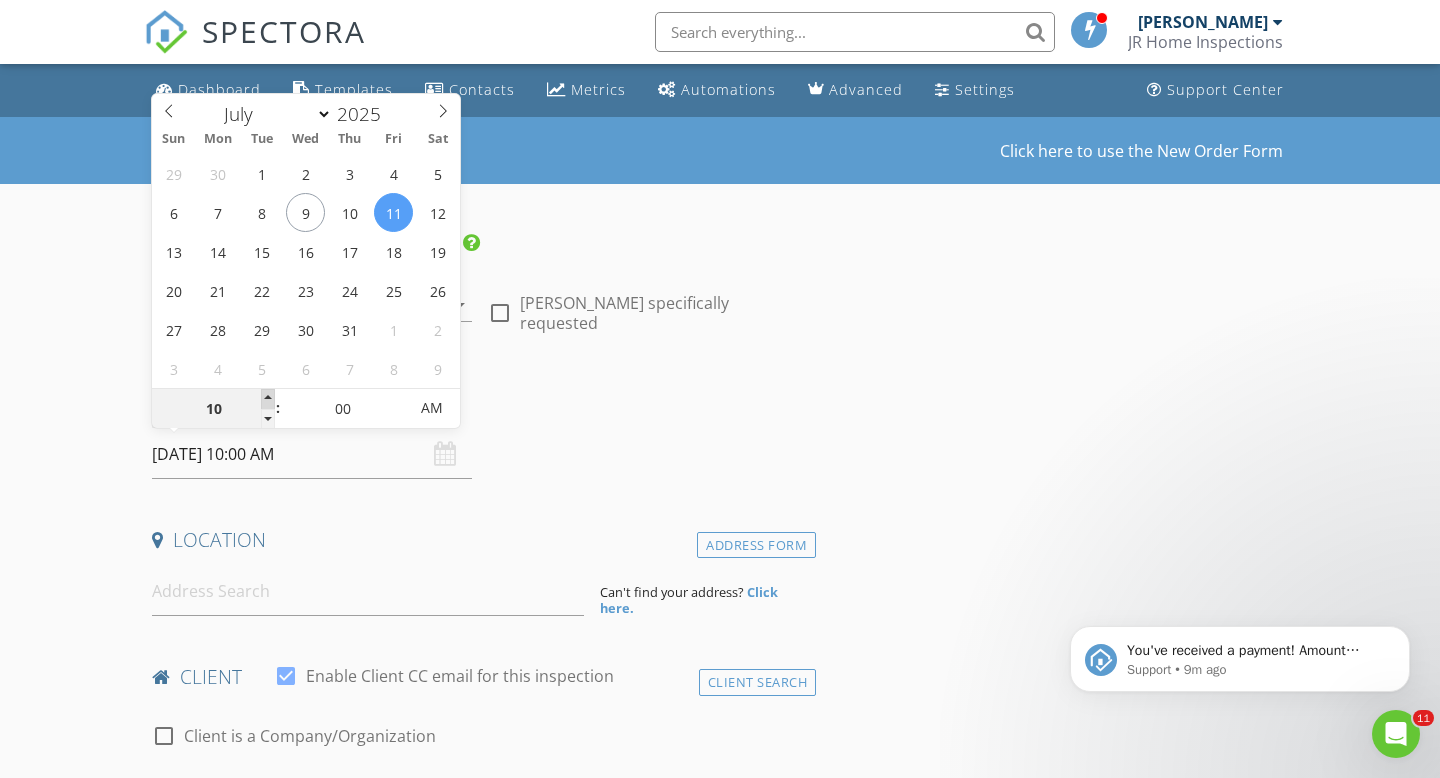 click at bounding box center [268, 399] 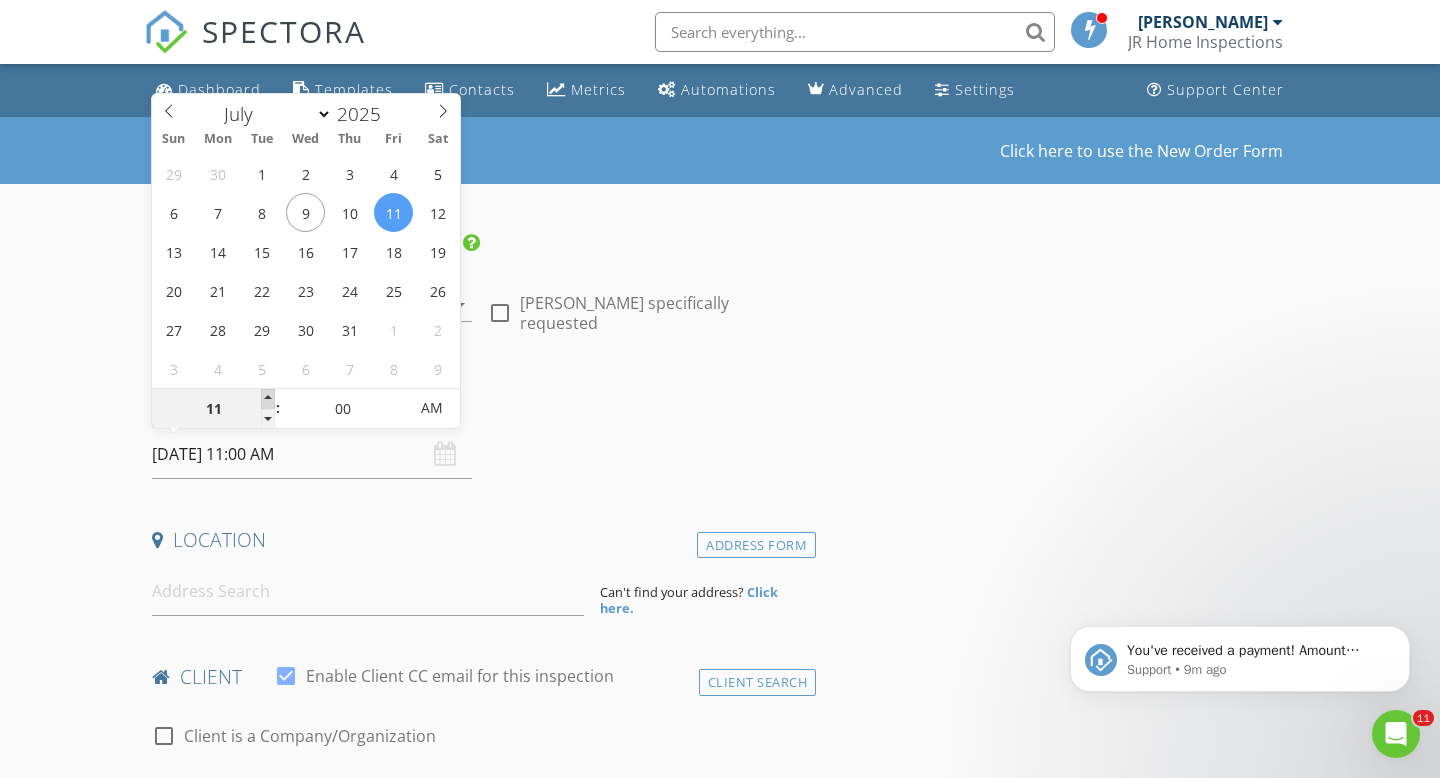 click at bounding box center [268, 399] 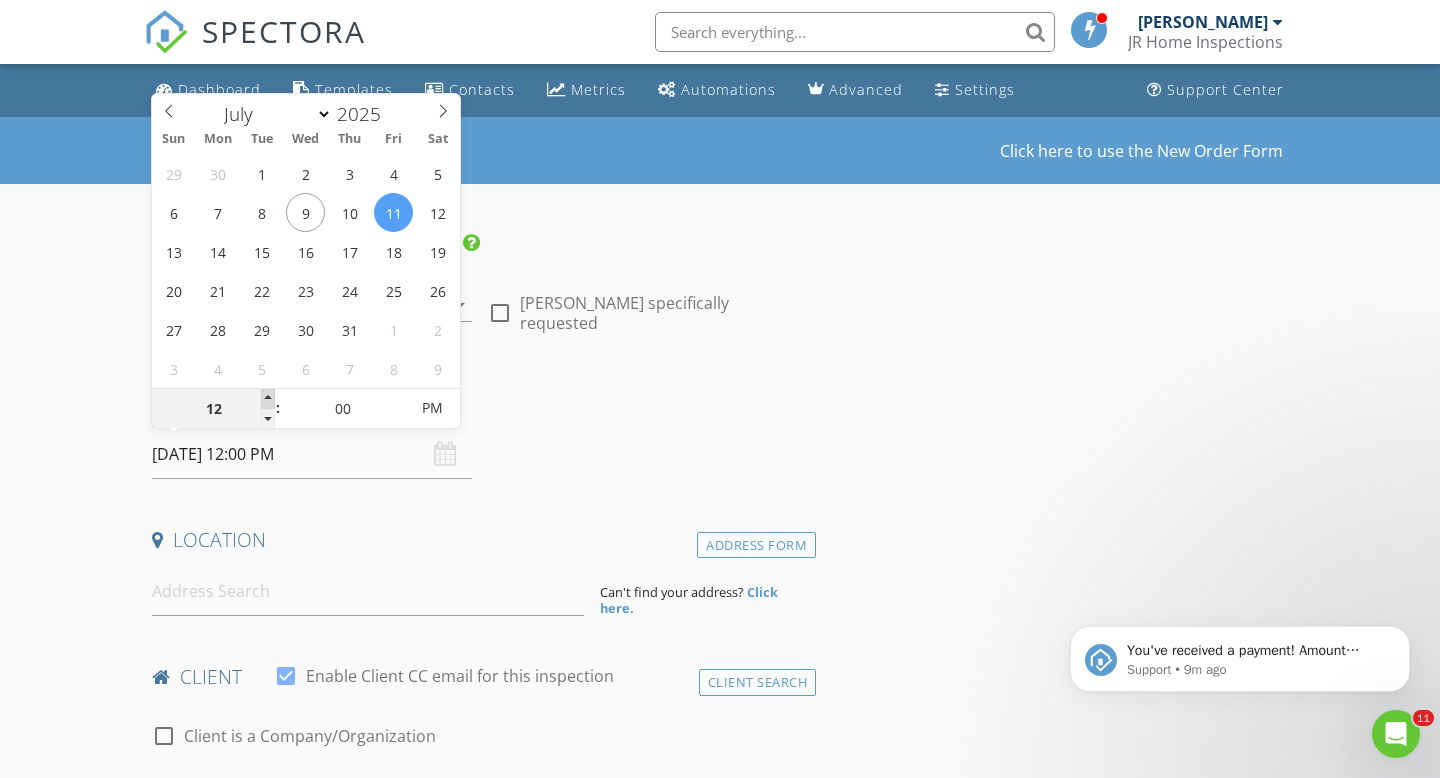 click at bounding box center [268, 399] 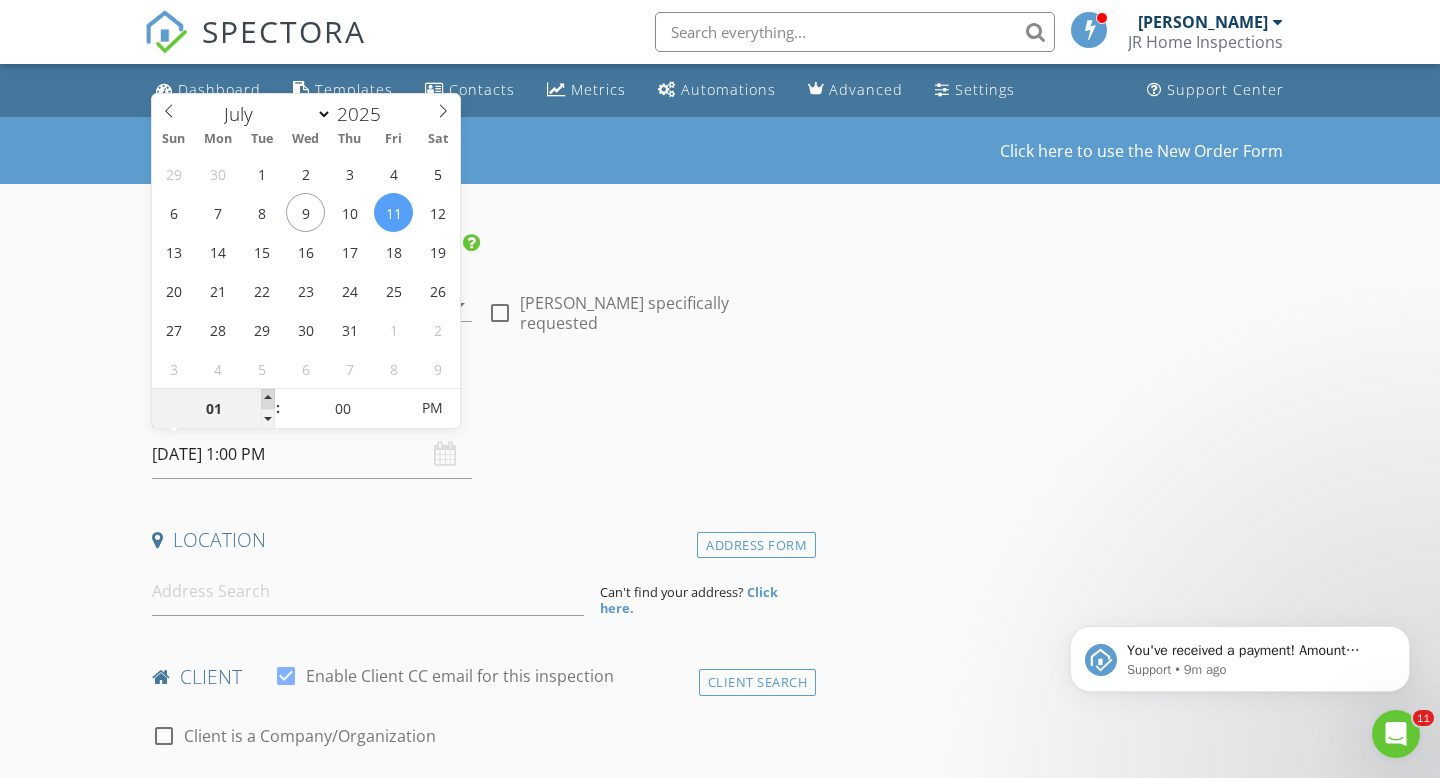 click at bounding box center (268, 399) 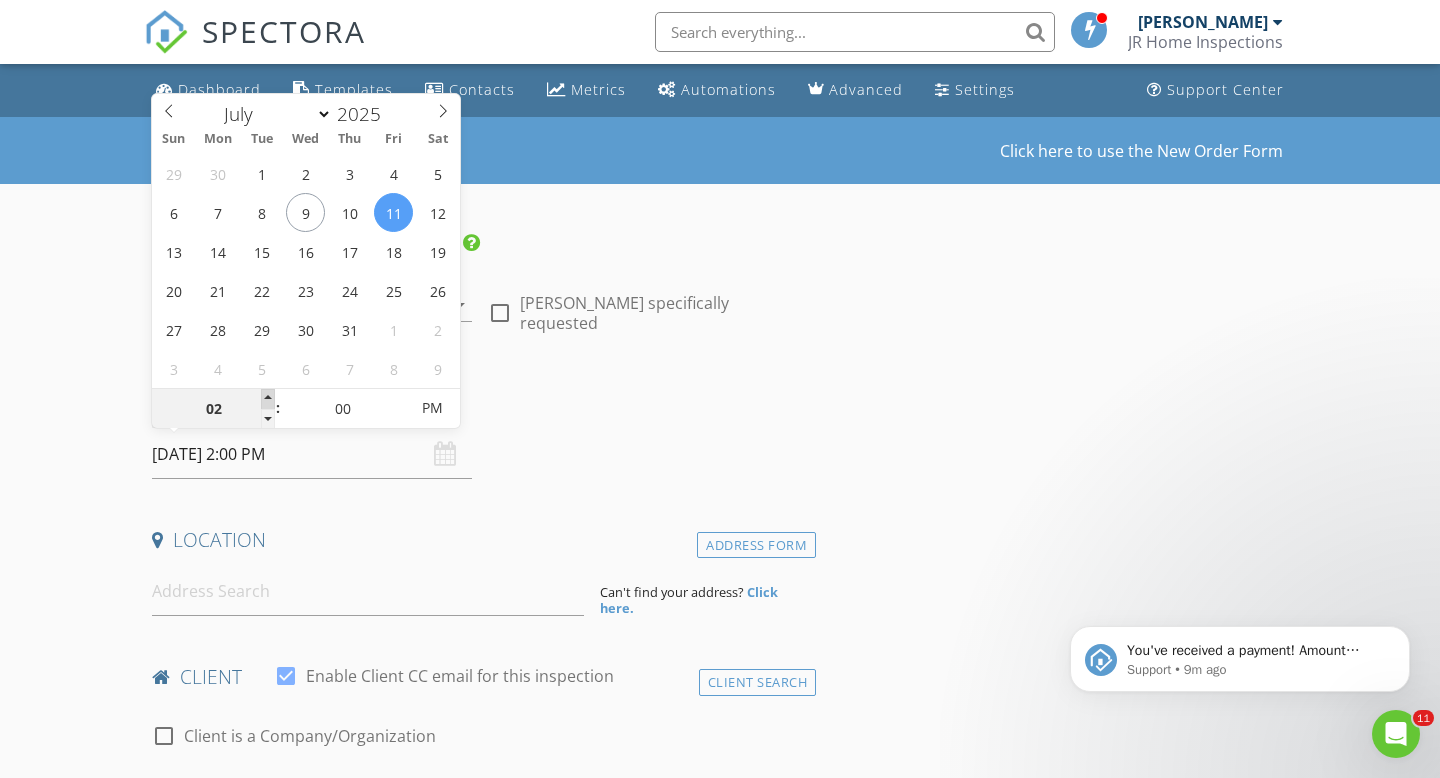 click at bounding box center [268, 399] 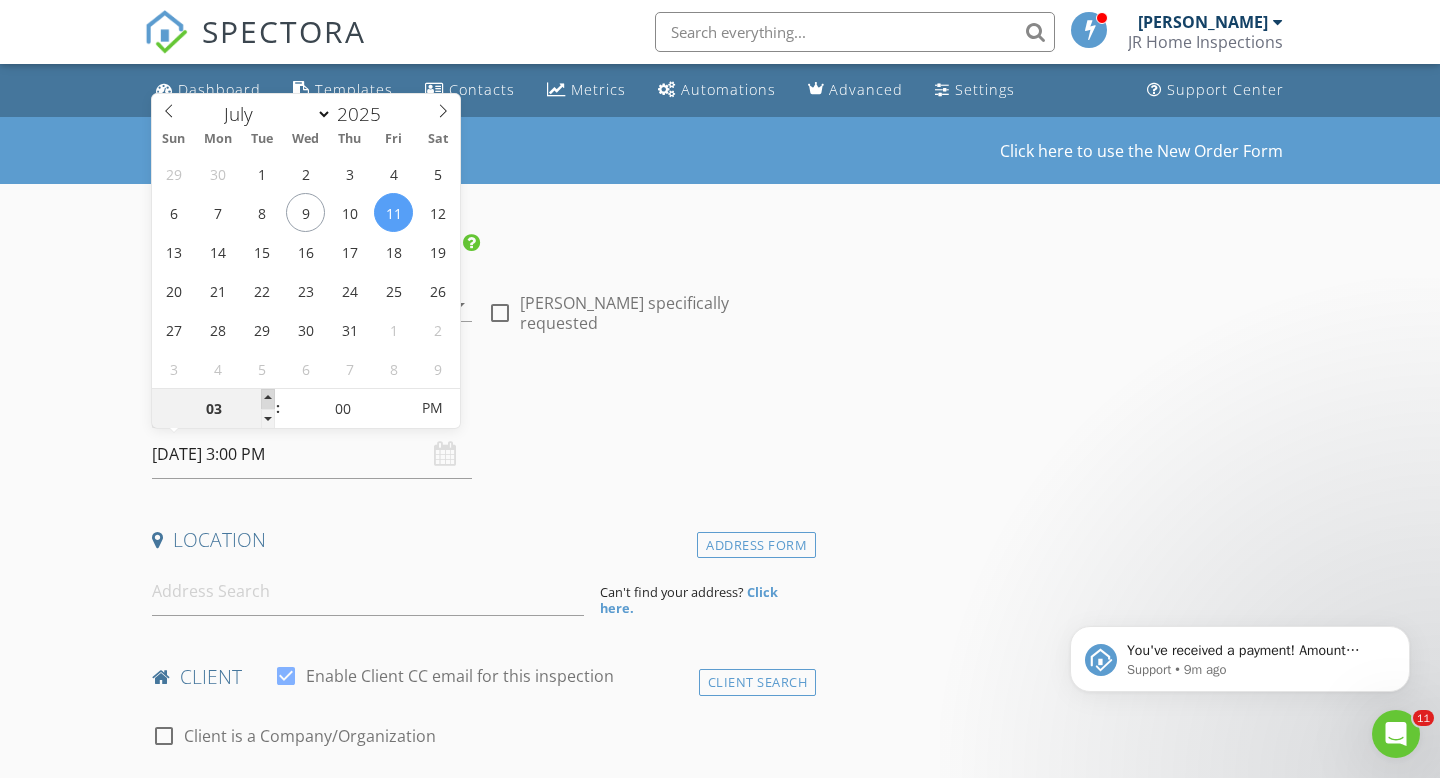click at bounding box center [268, 399] 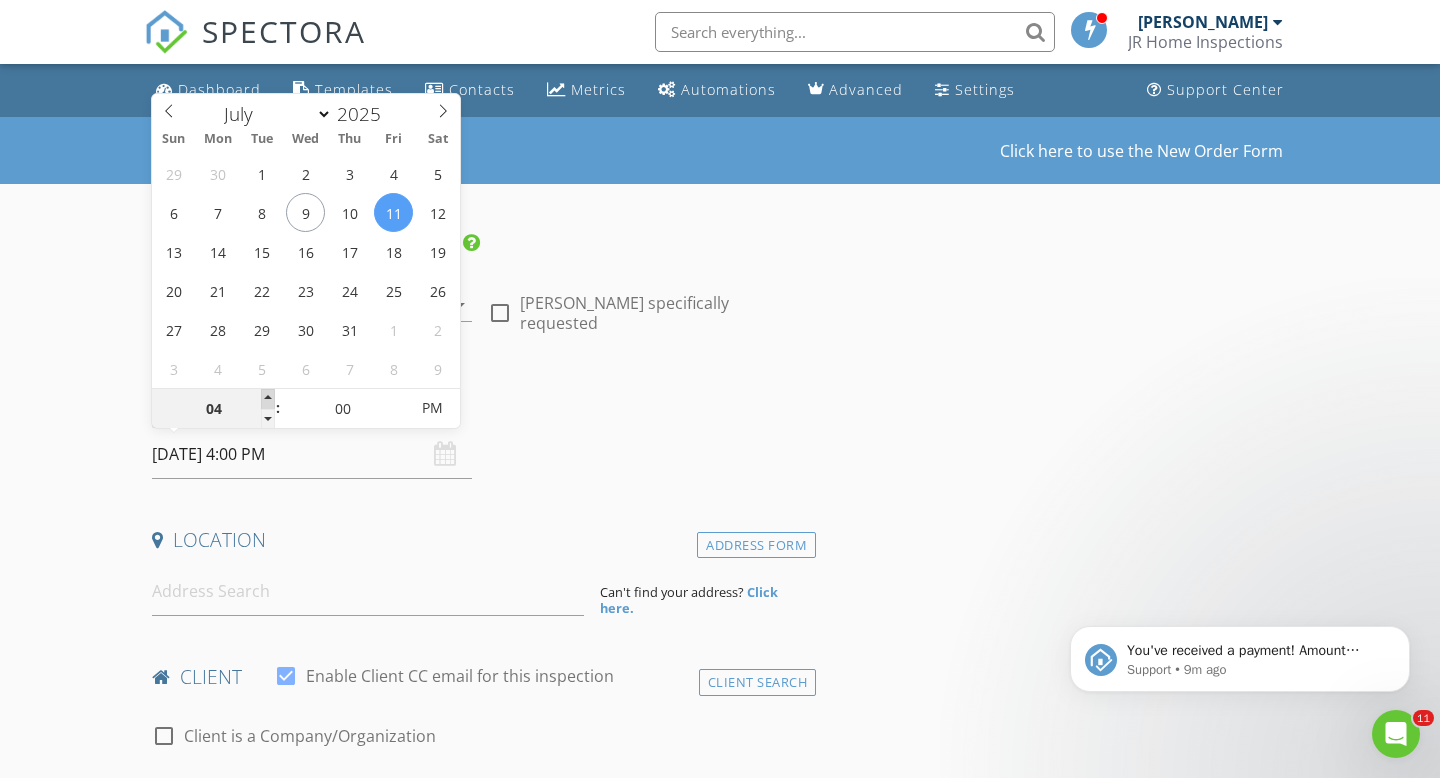 click at bounding box center [268, 399] 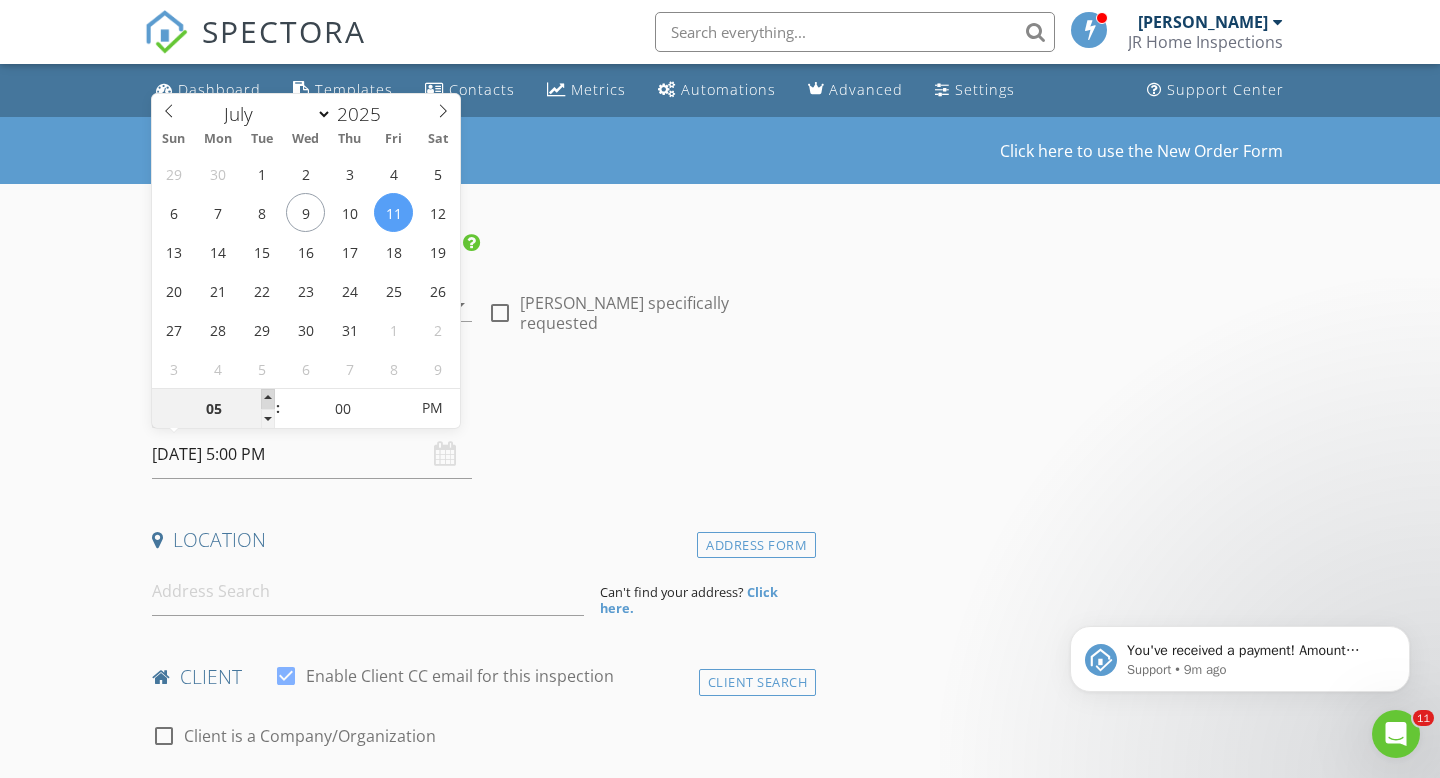 click at bounding box center (268, 399) 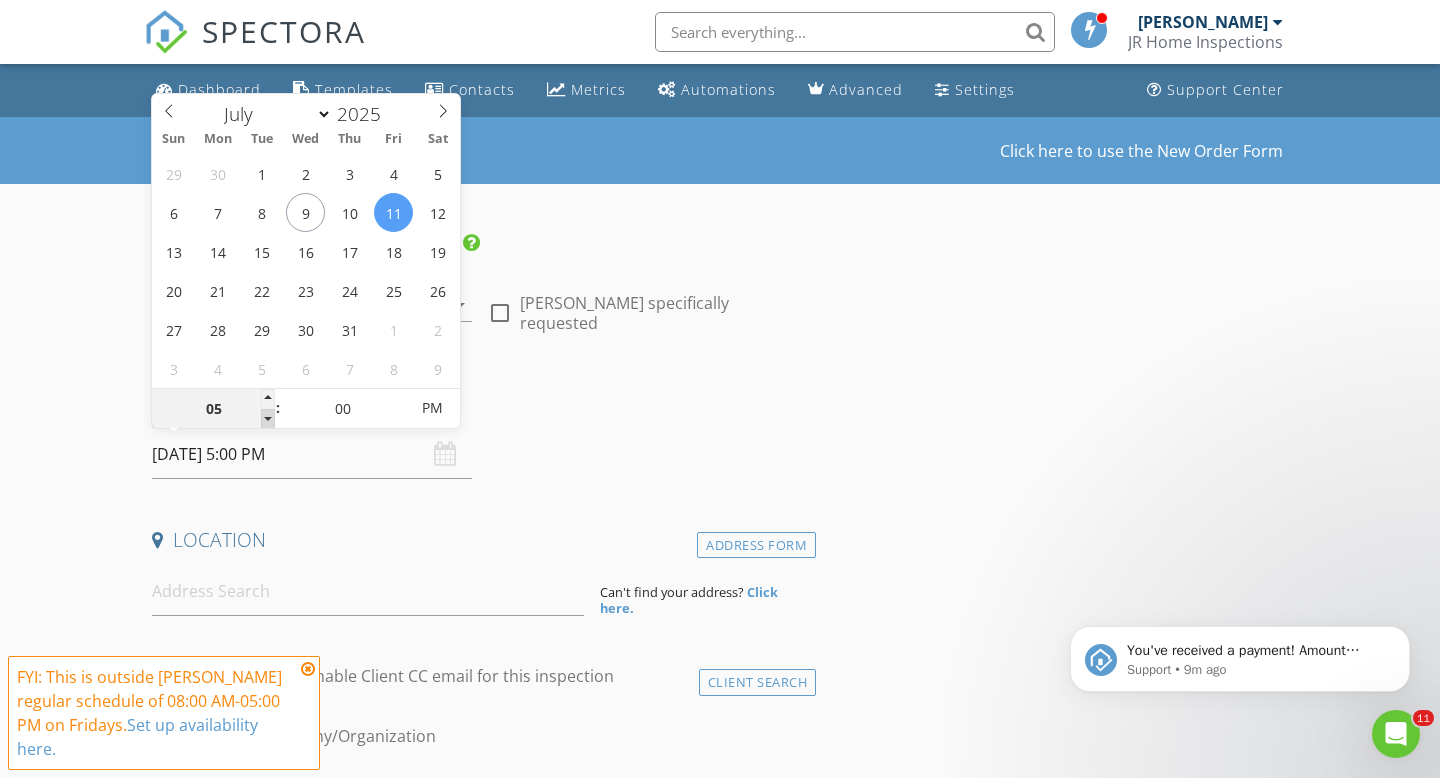 type on "04" 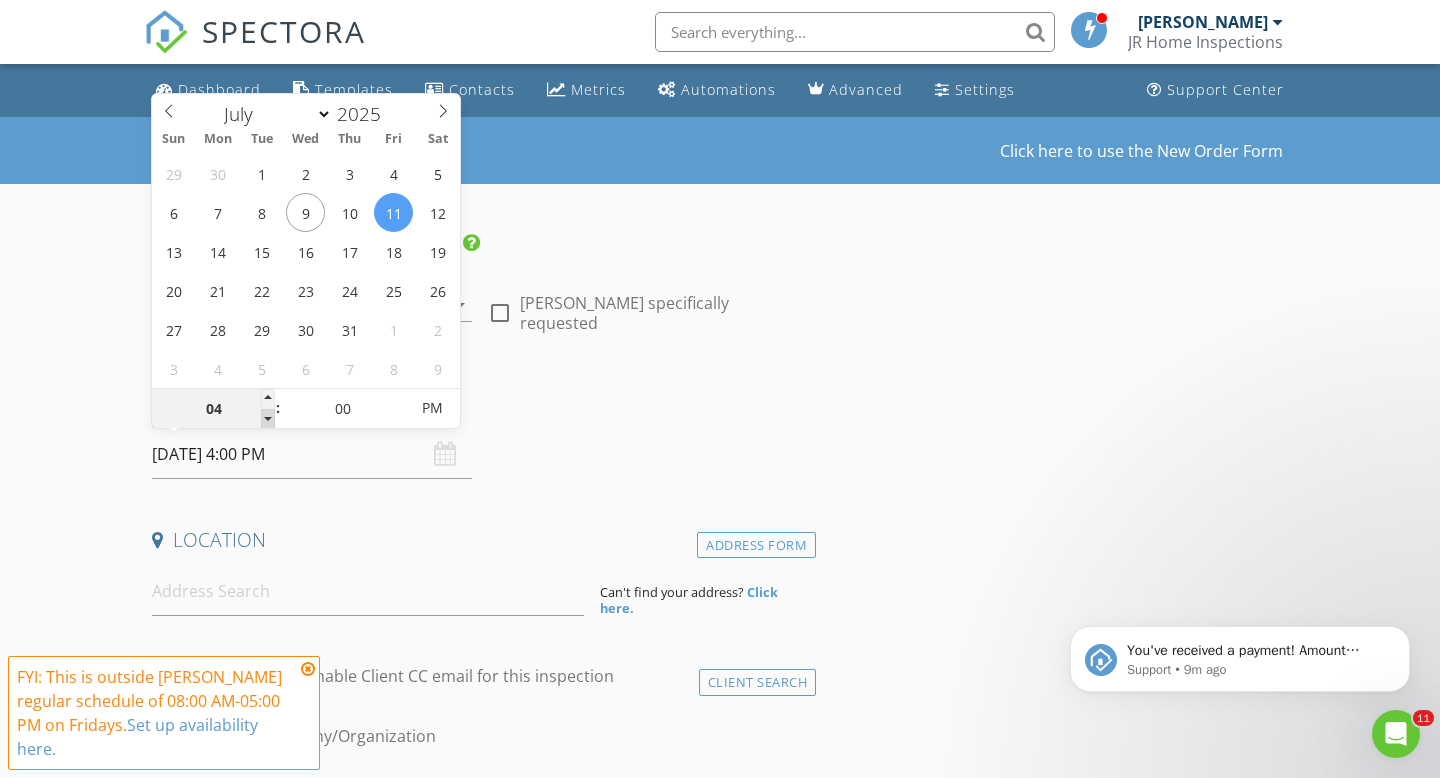 click at bounding box center (268, 419) 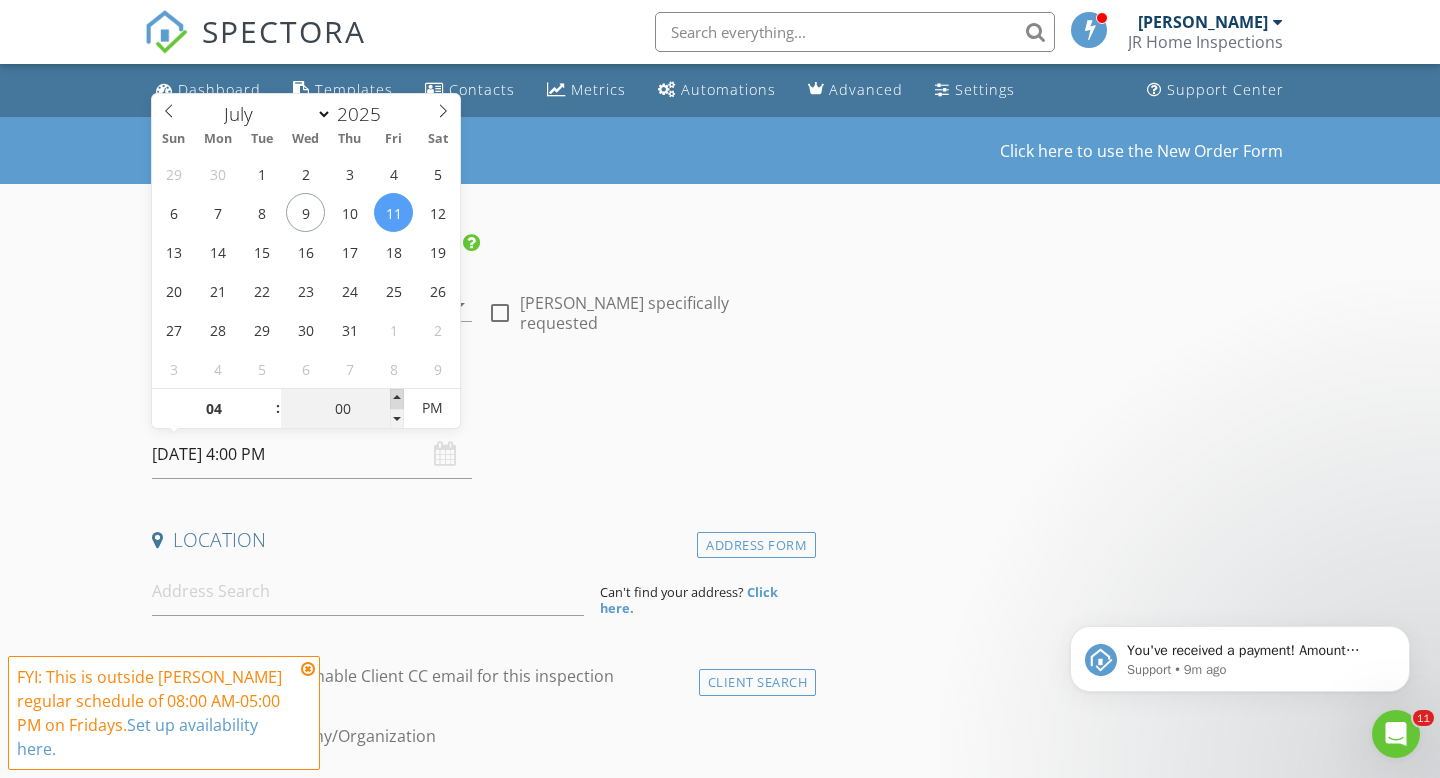 type on "05" 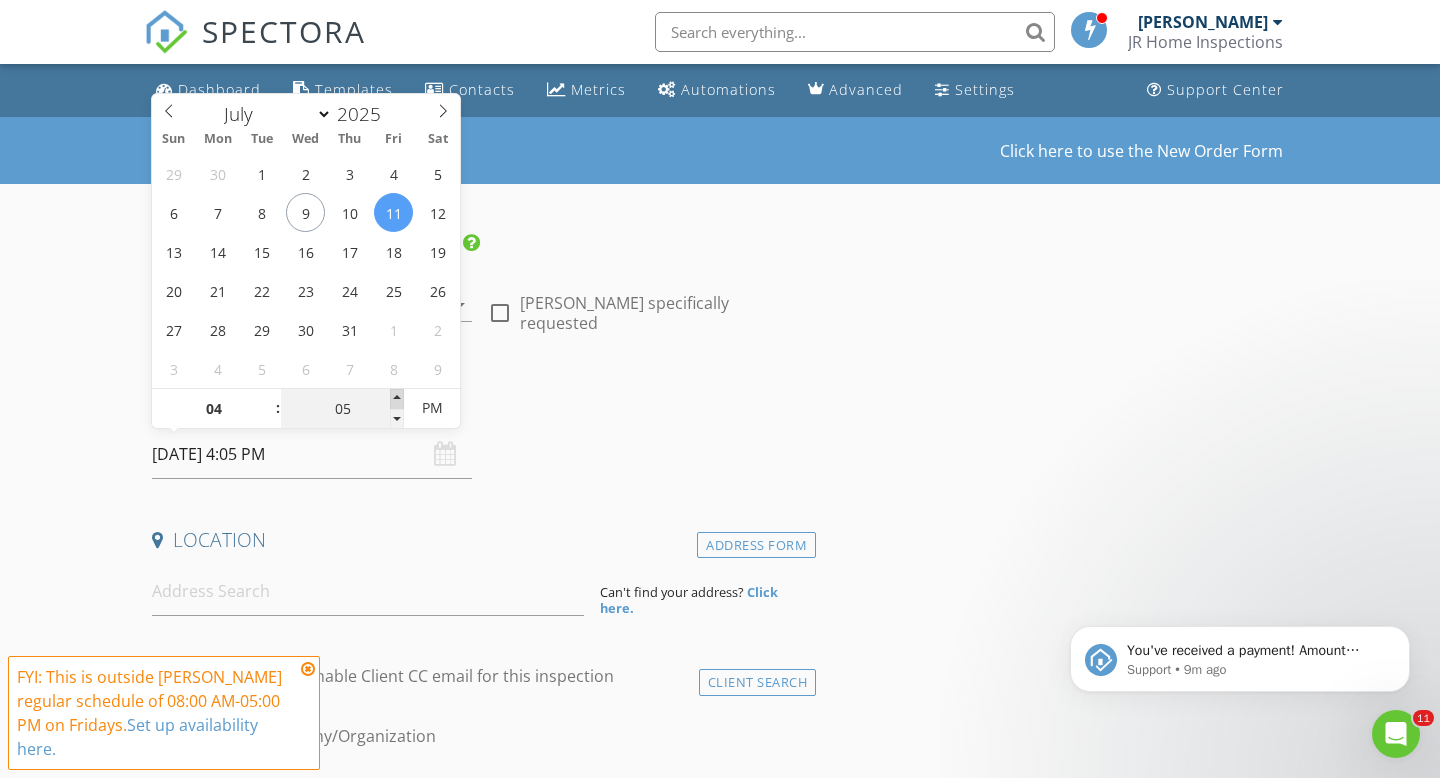 click at bounding box center [397, 399] 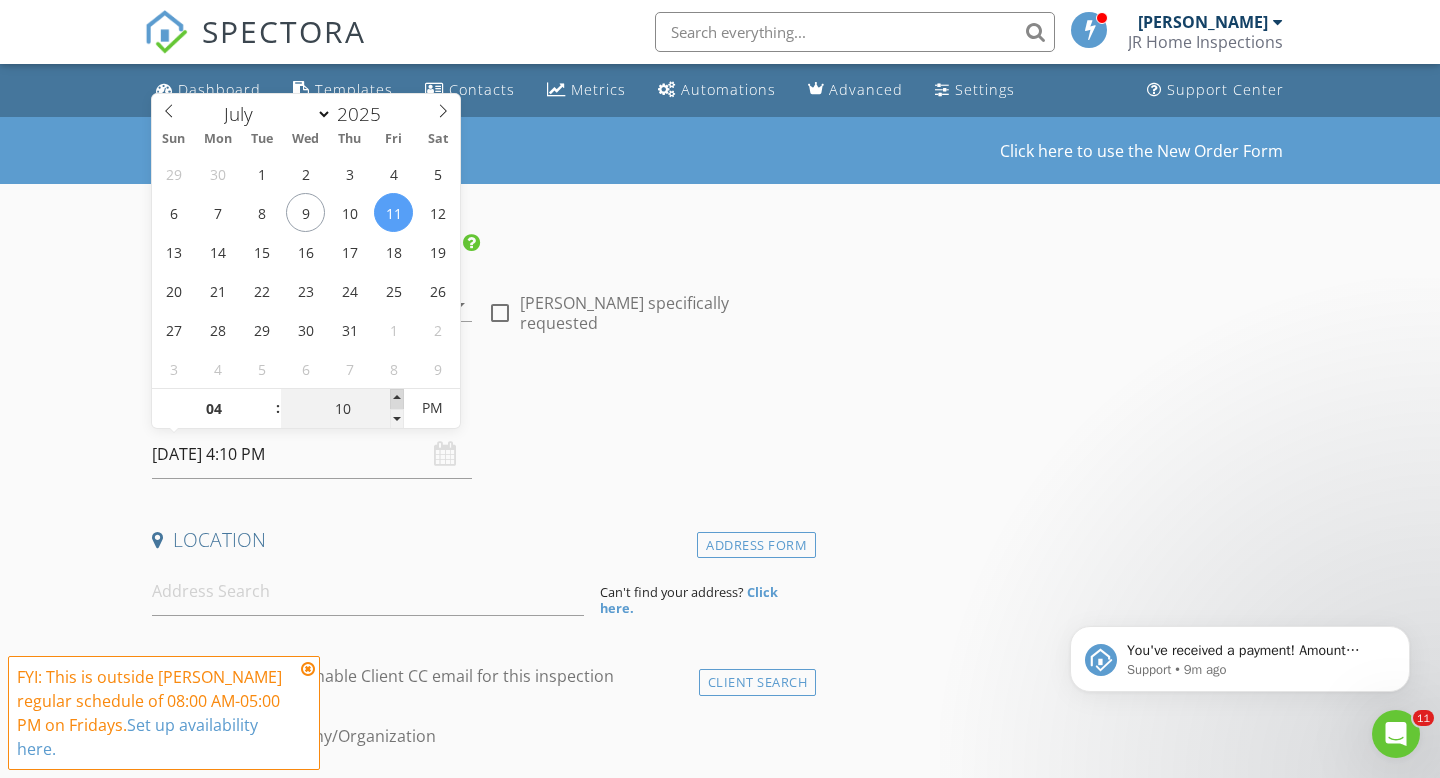 click at bounding box center (397, 399) 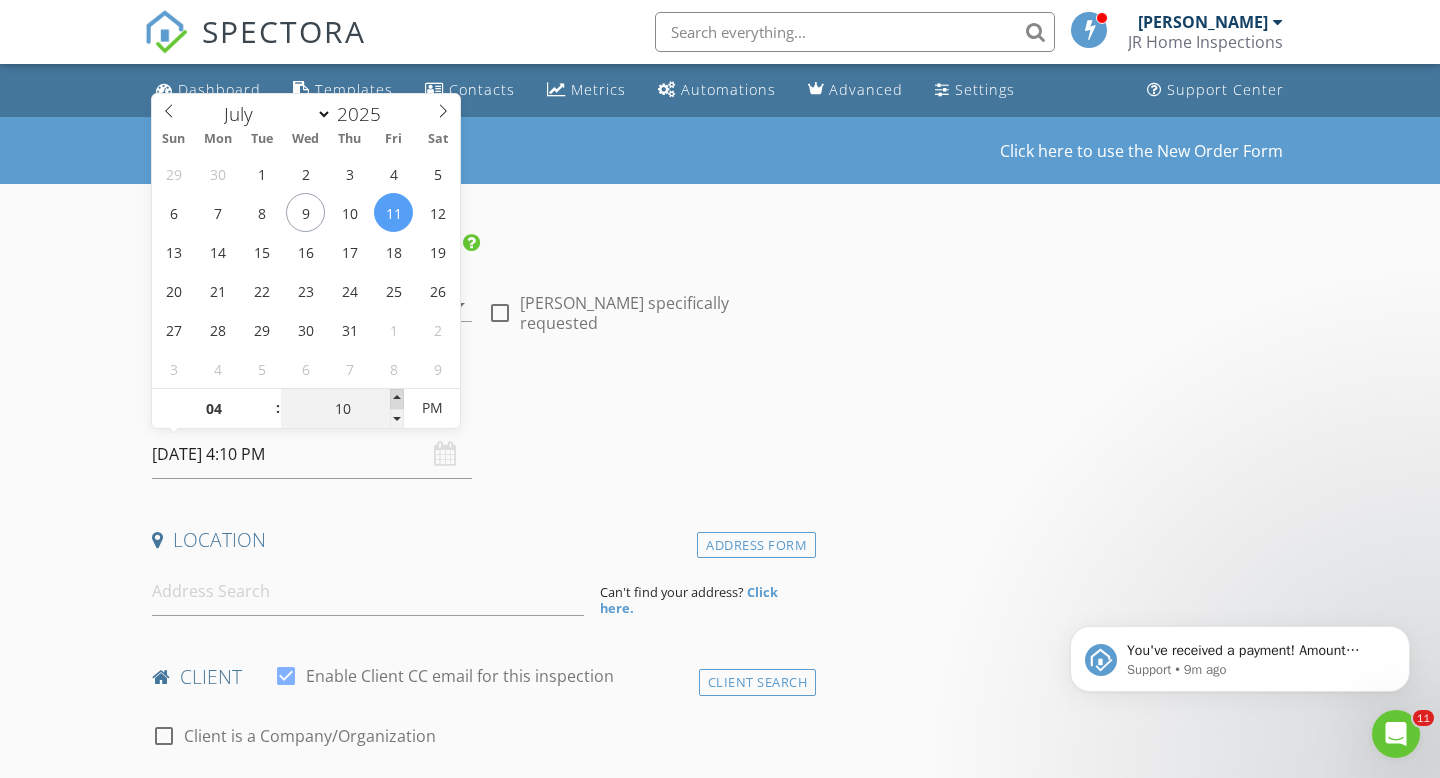 type on "15" 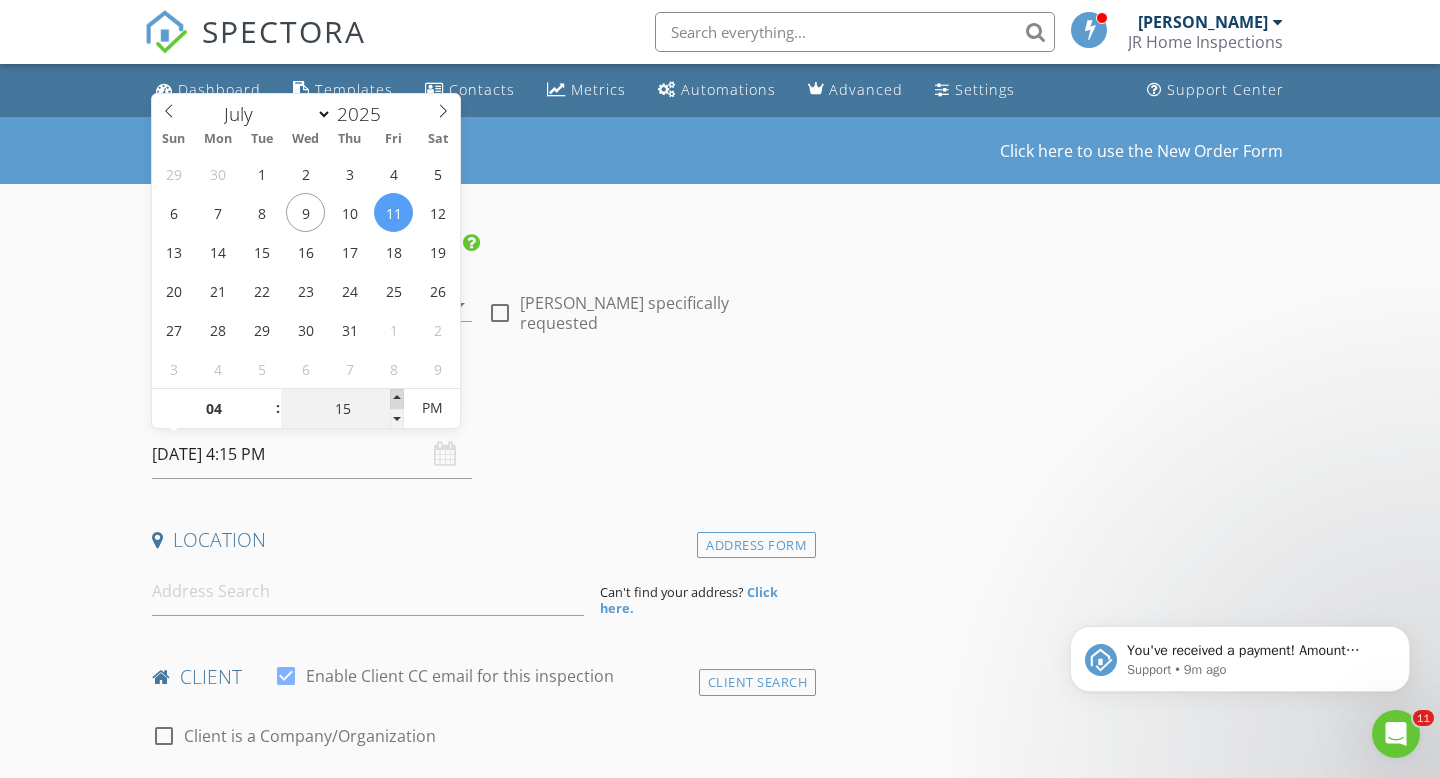 click at bounding box center (397, 399) 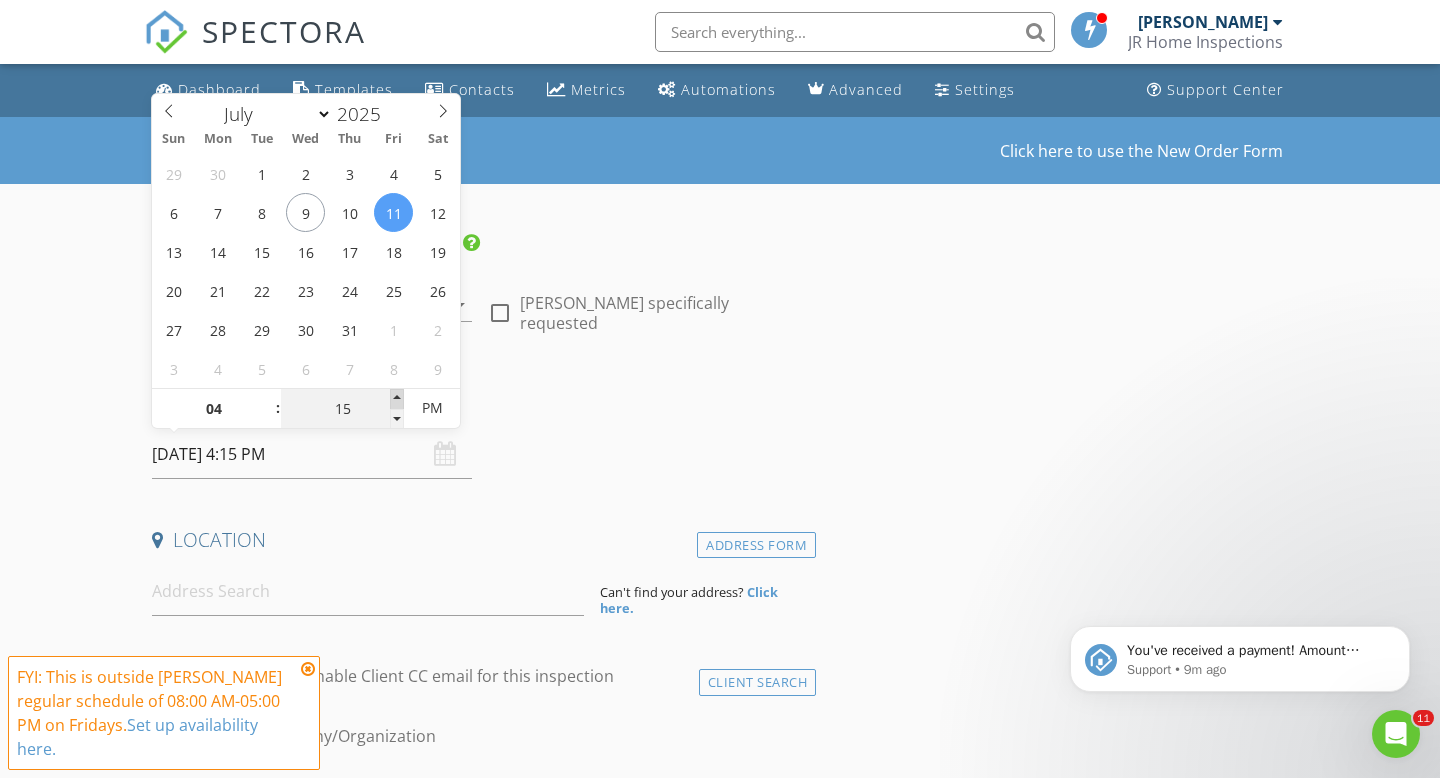 type on "20" 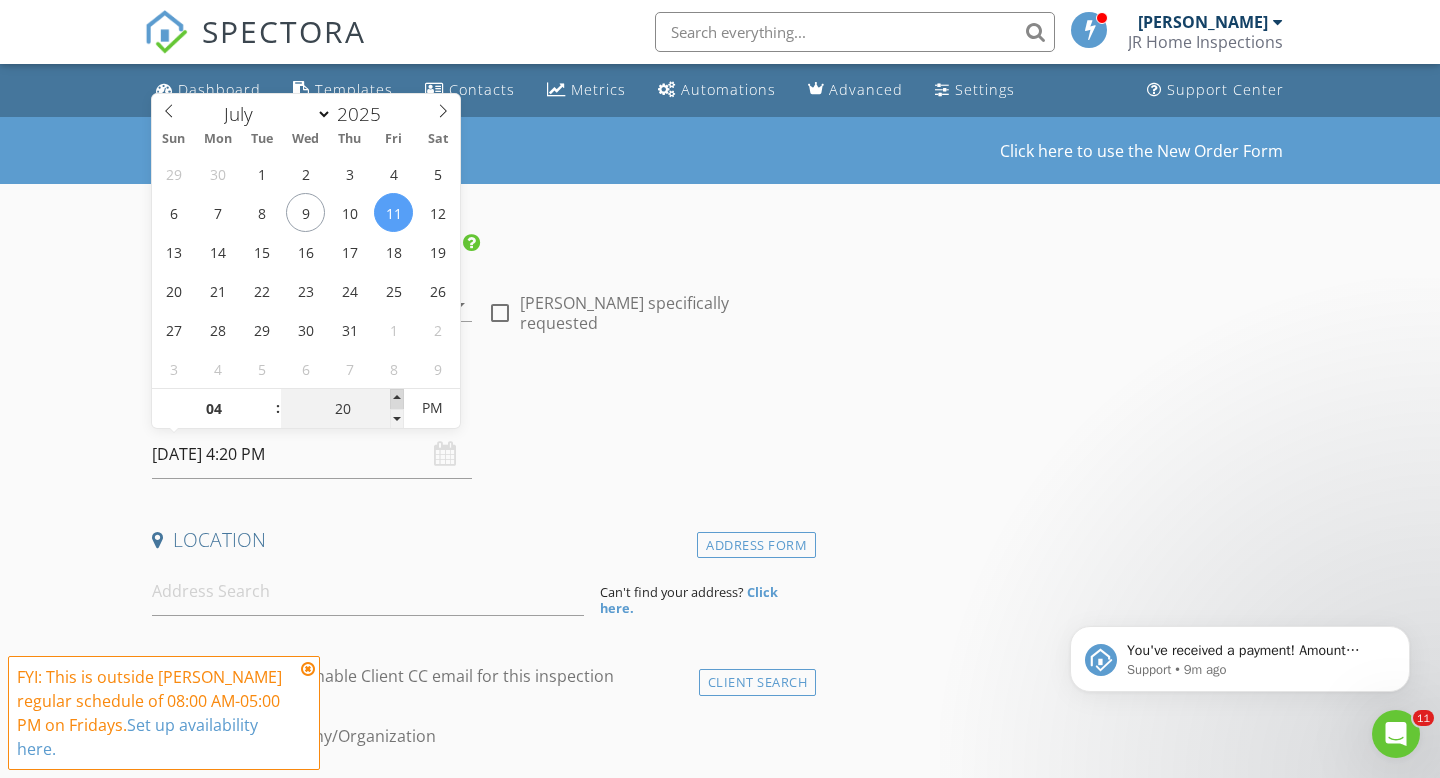click at bounding box center [397, 399] 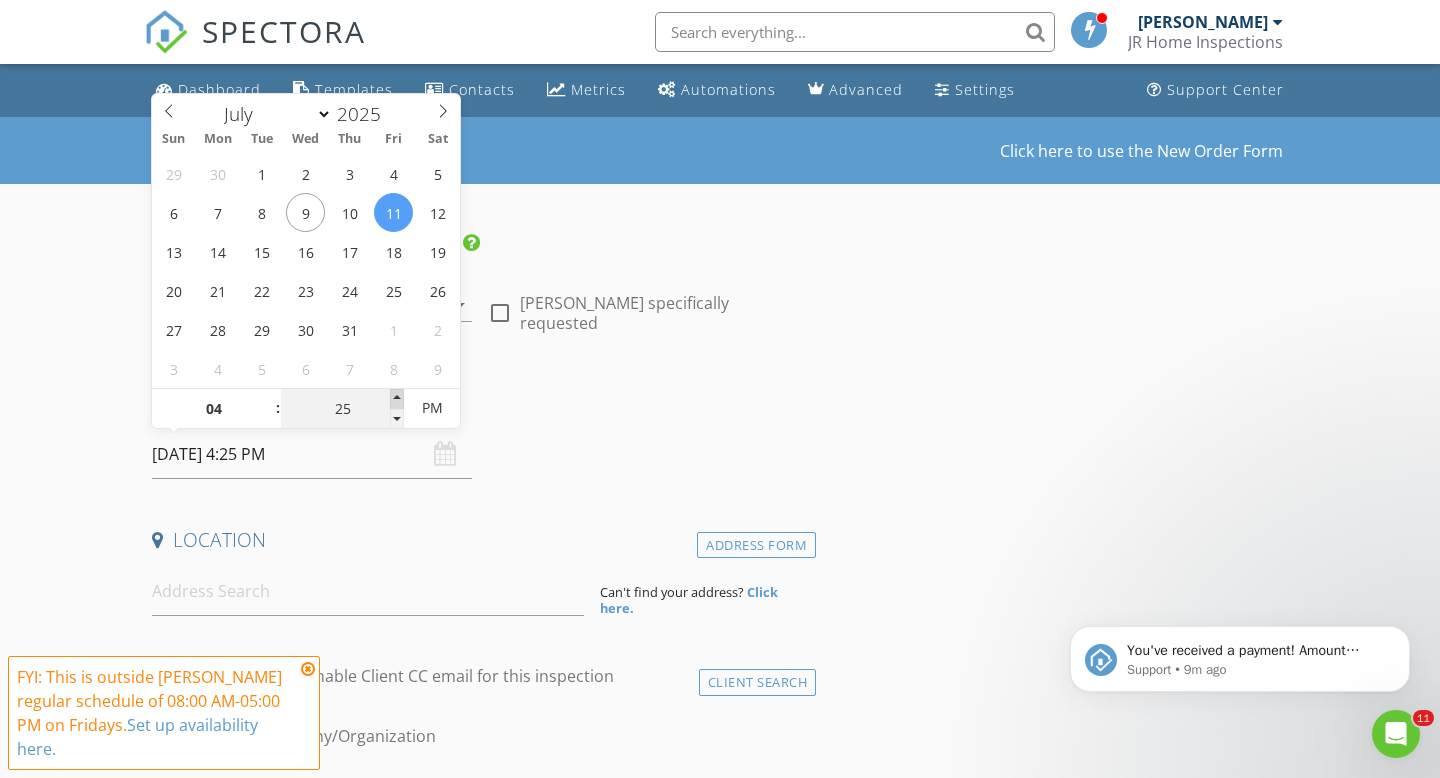 click at bounding box center [397, 399] 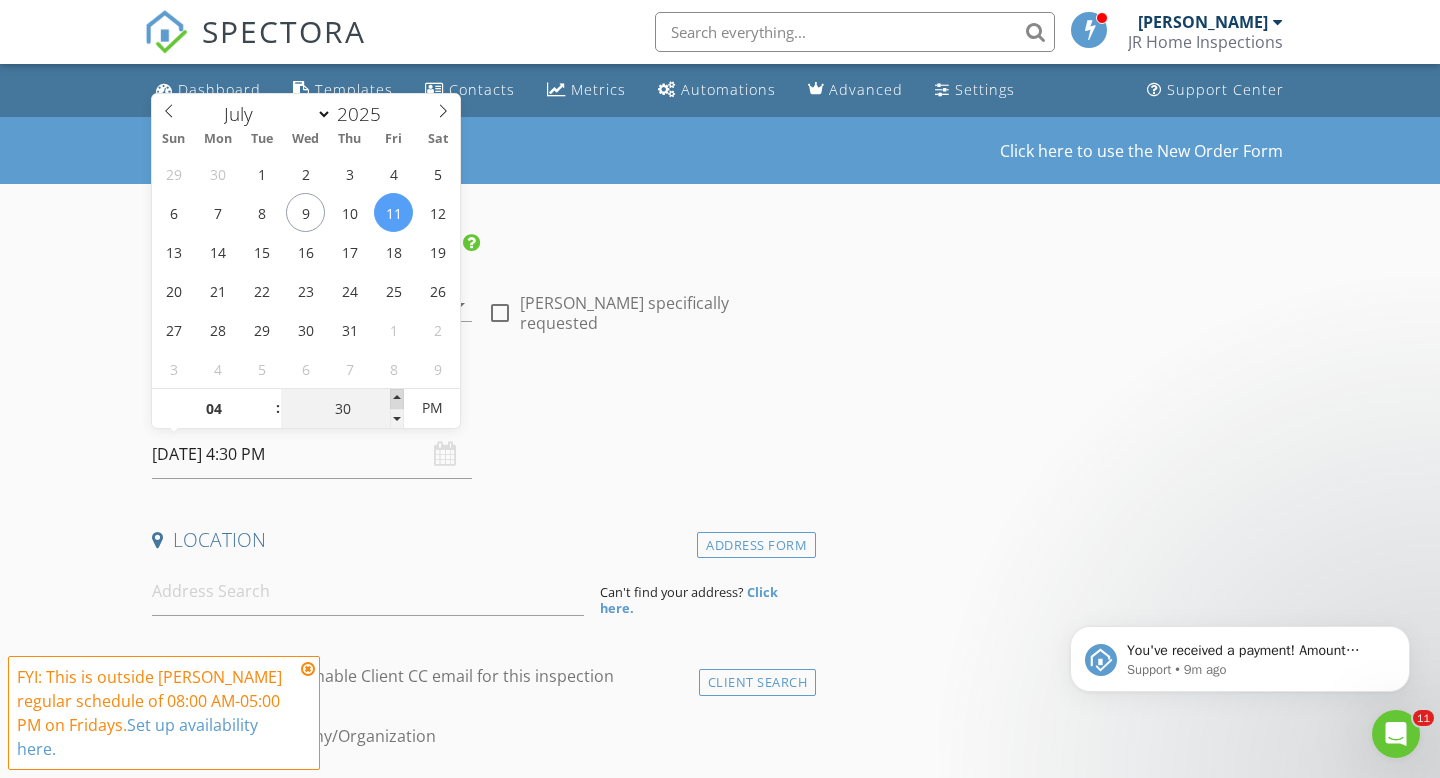 click at bounding box center (397, 399) 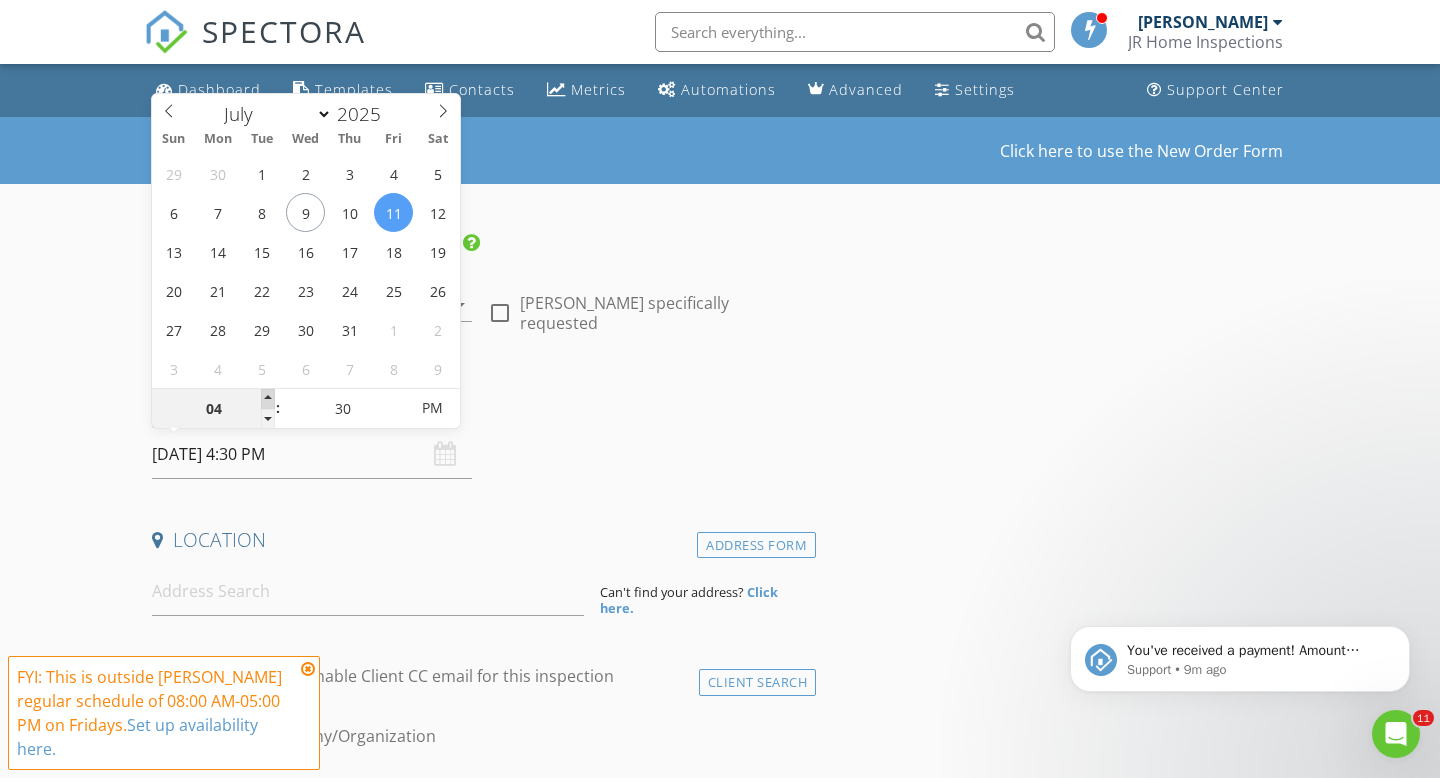 type on "05" 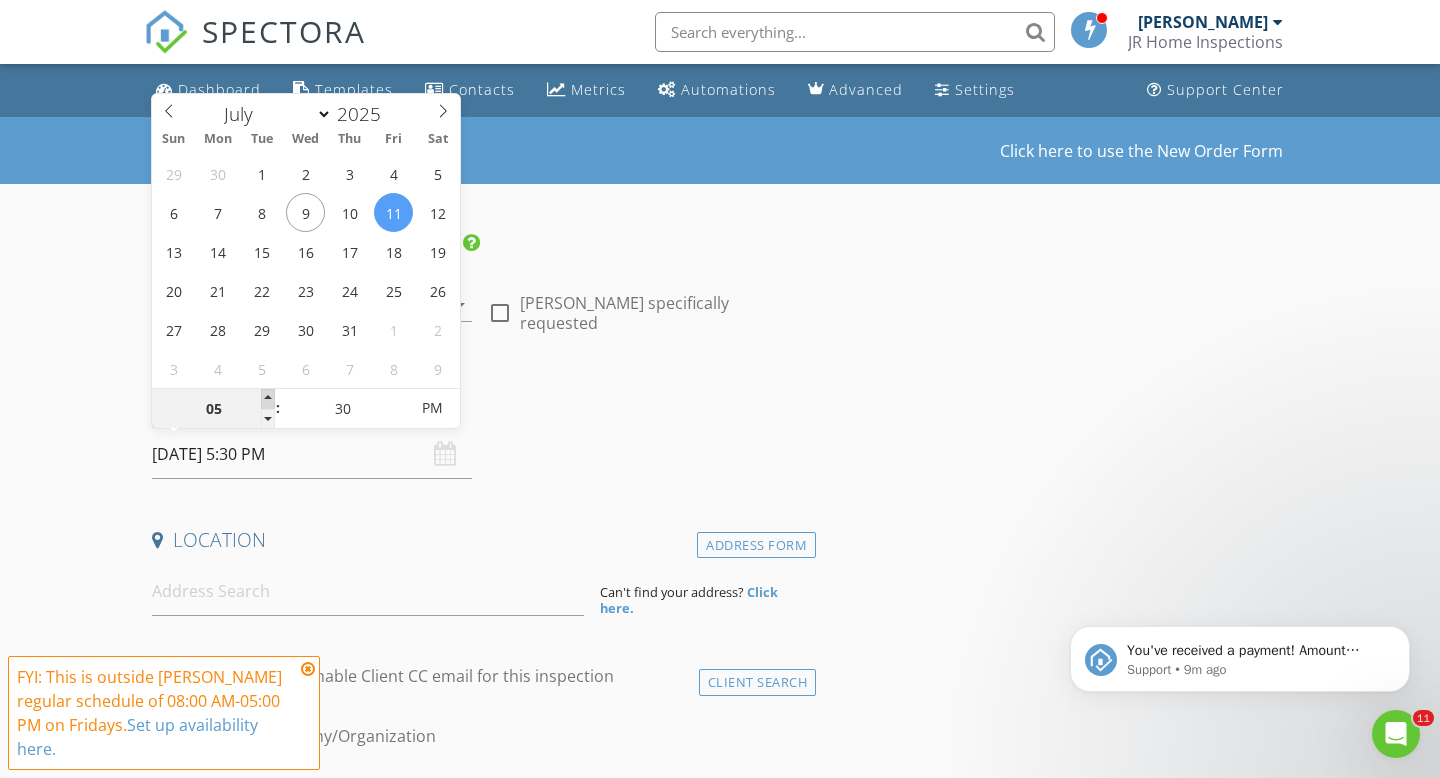 click at bounding box center (268, 399) 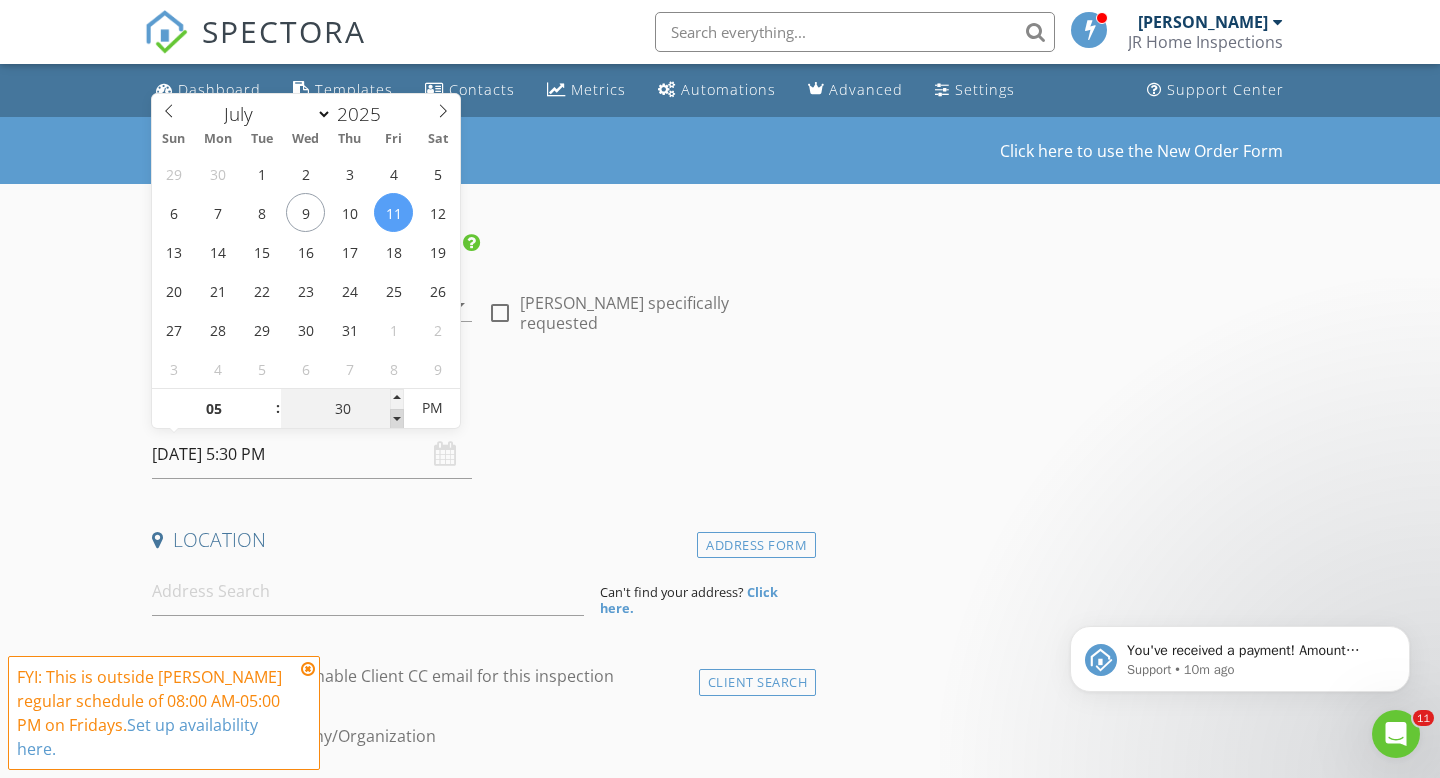 type on "25" 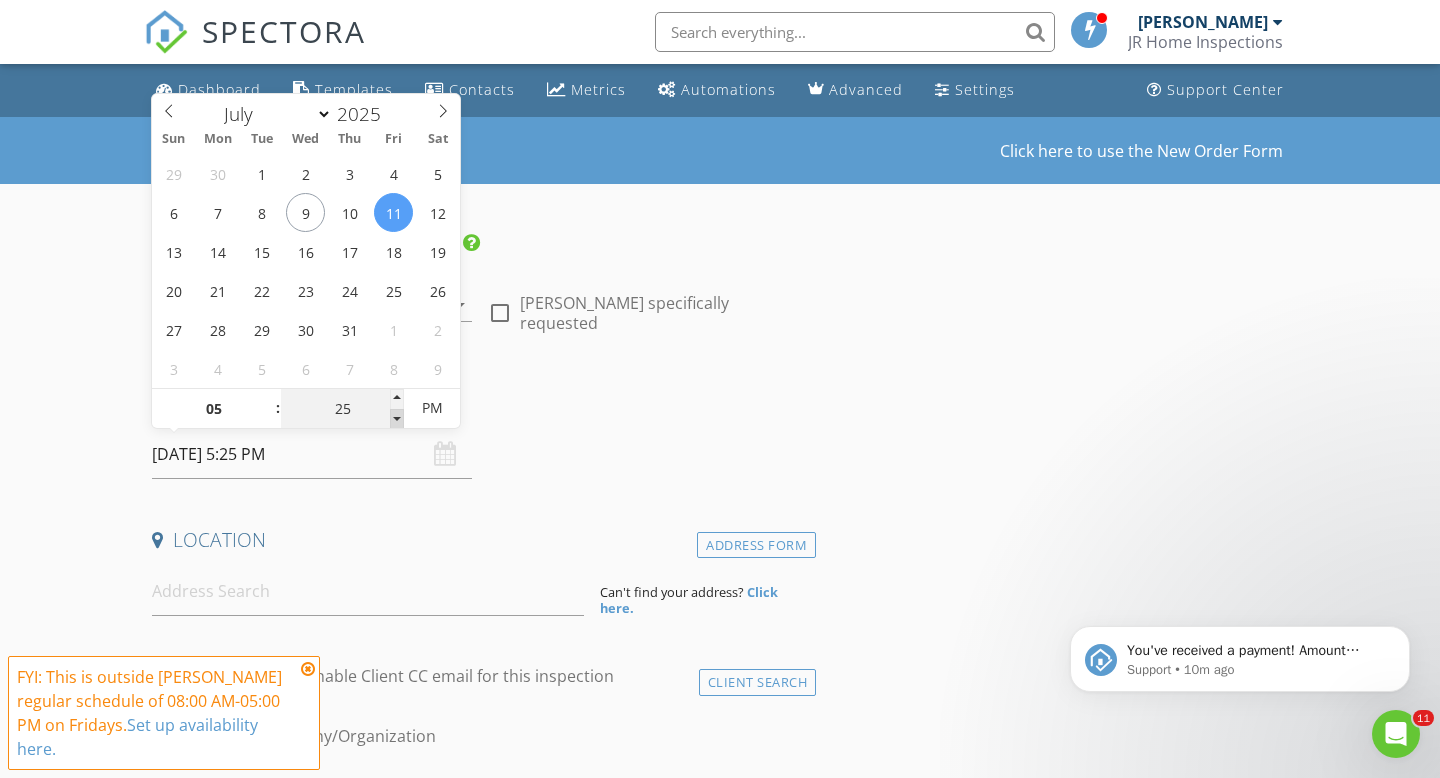 click at bounding box center [397, 419] 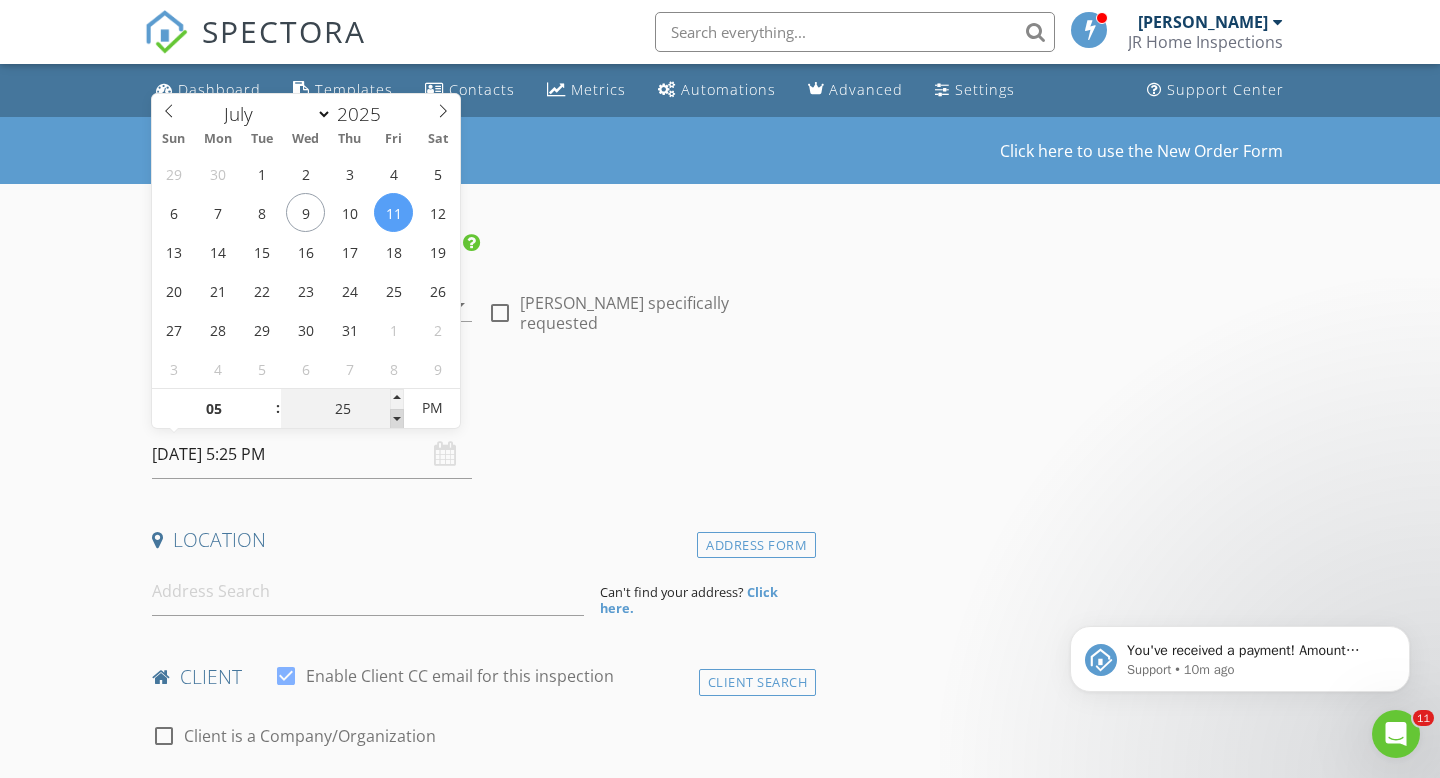 type on "20" 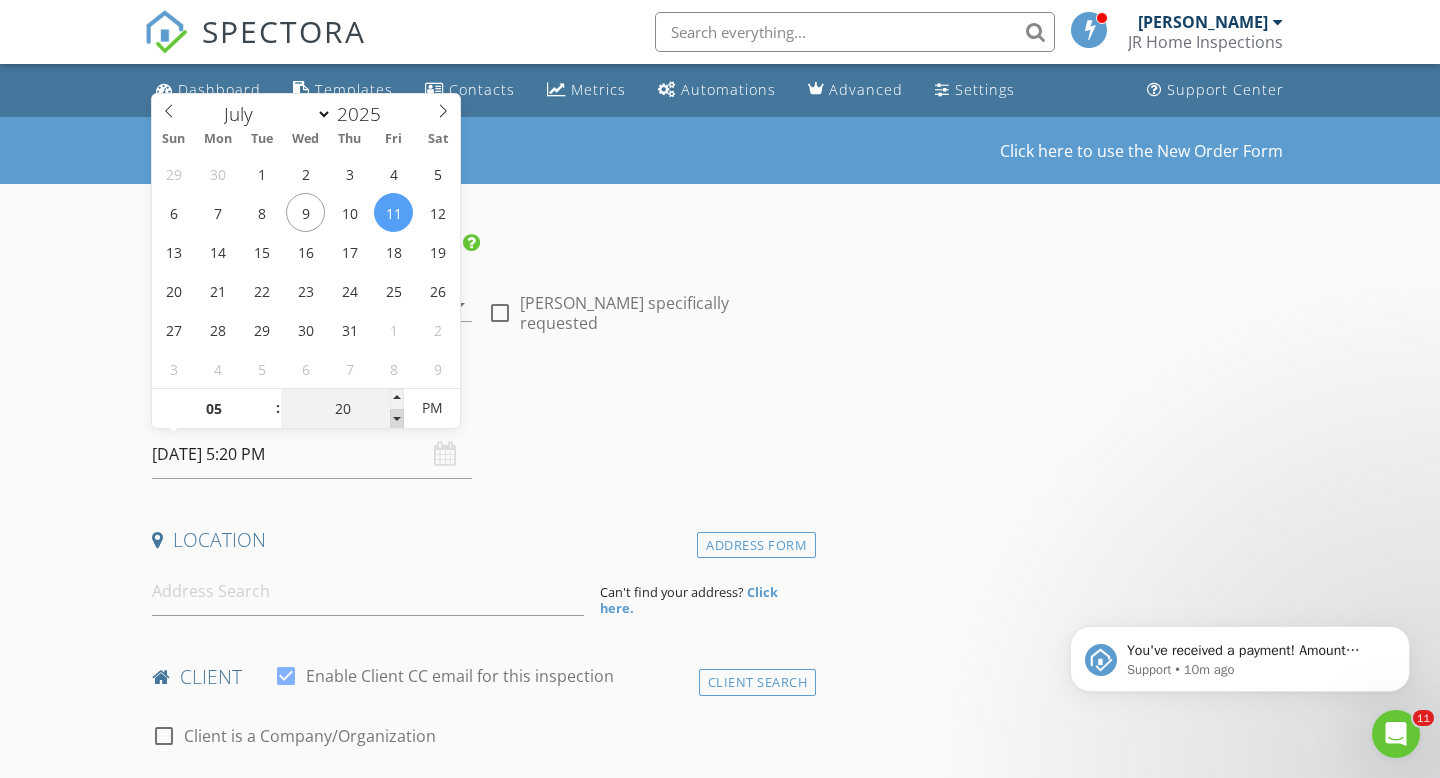 click at bounding box center (397, 419) 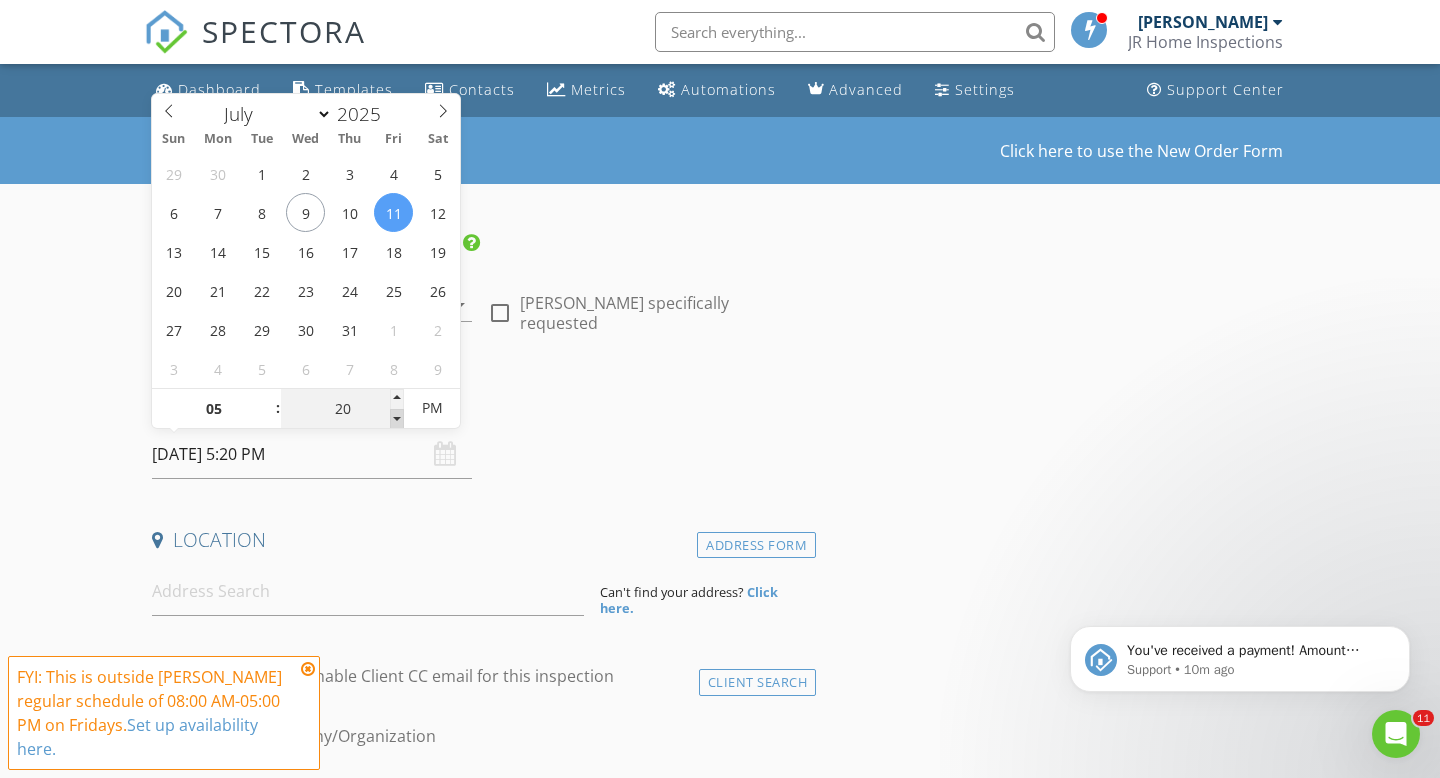type on "15" 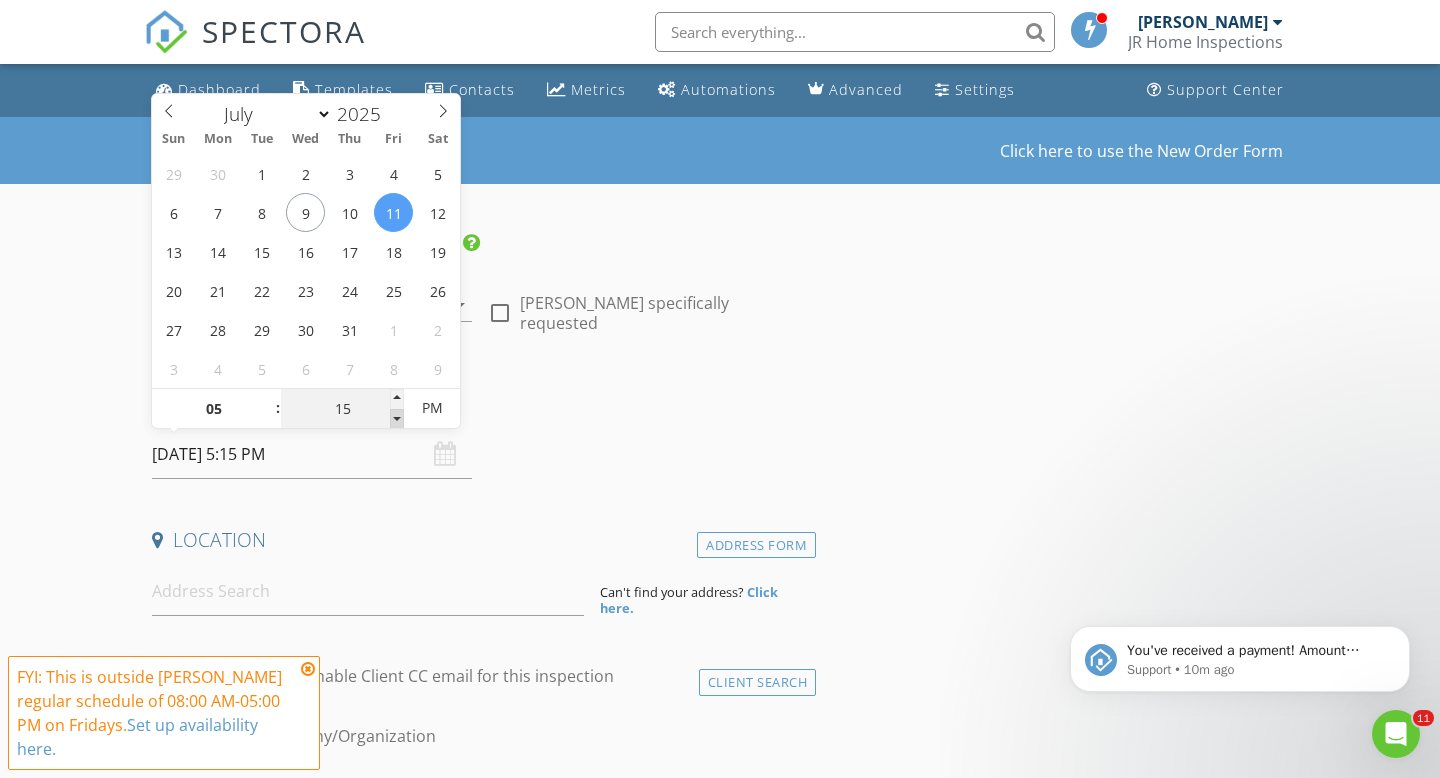 click at bounding box center [397, 419] 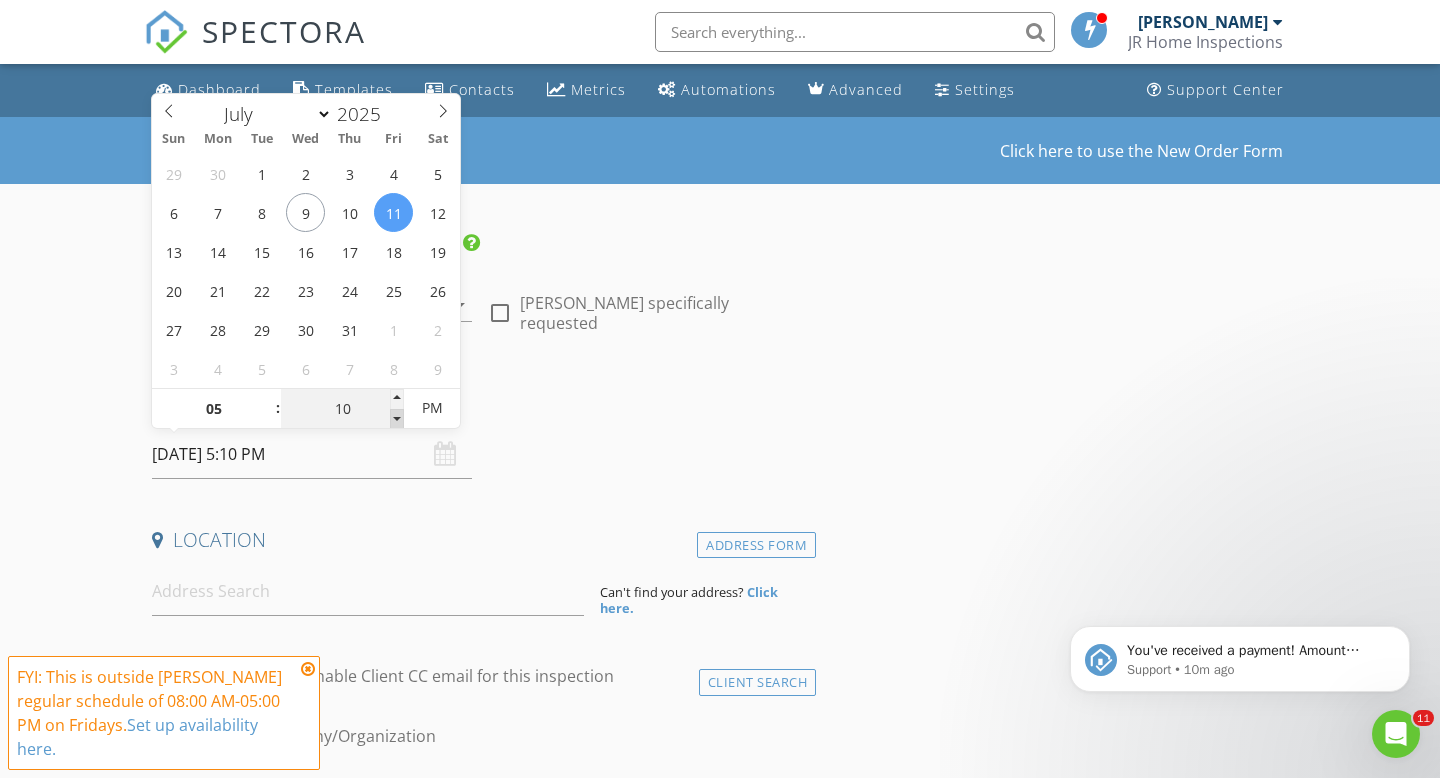 click at bounding box center [397, 419] 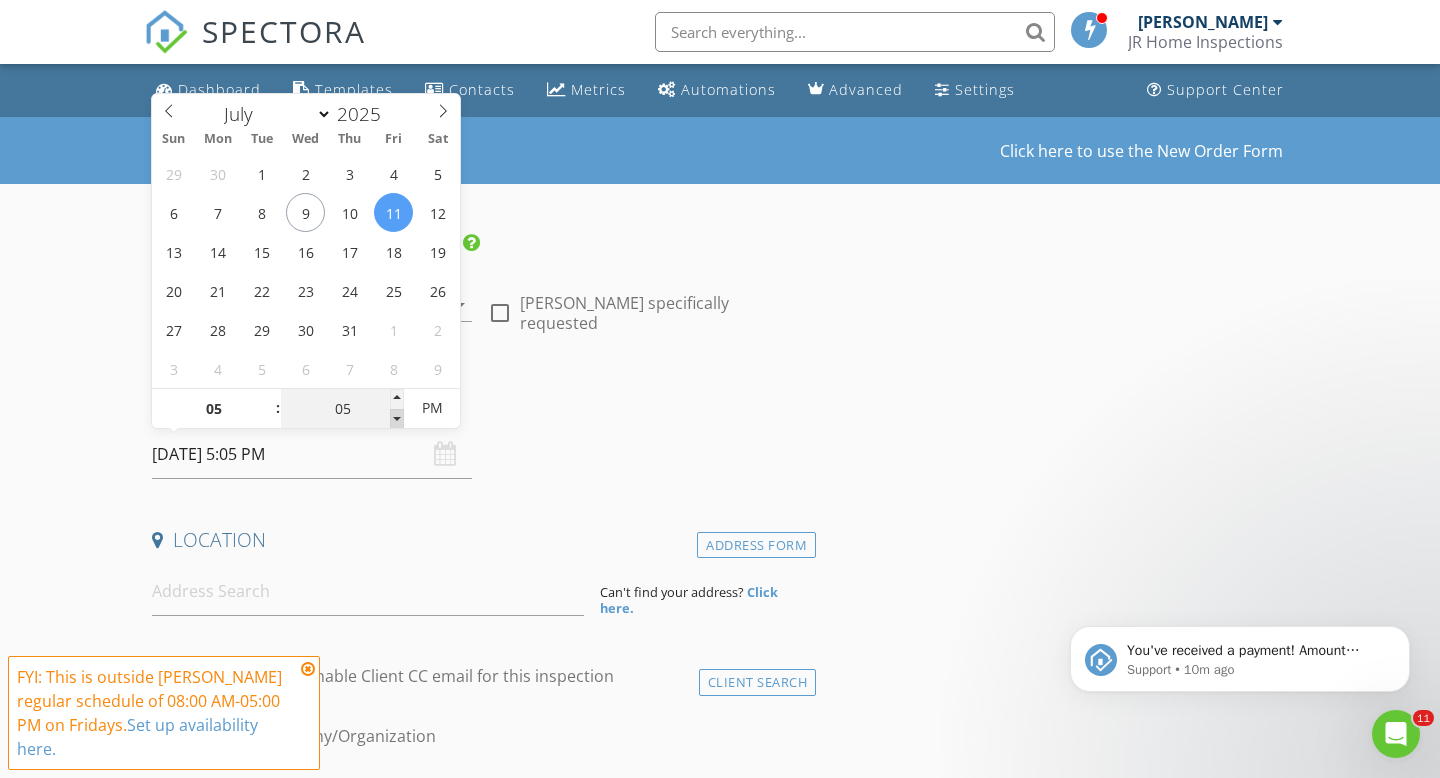 click at bounding box center [397, 419] 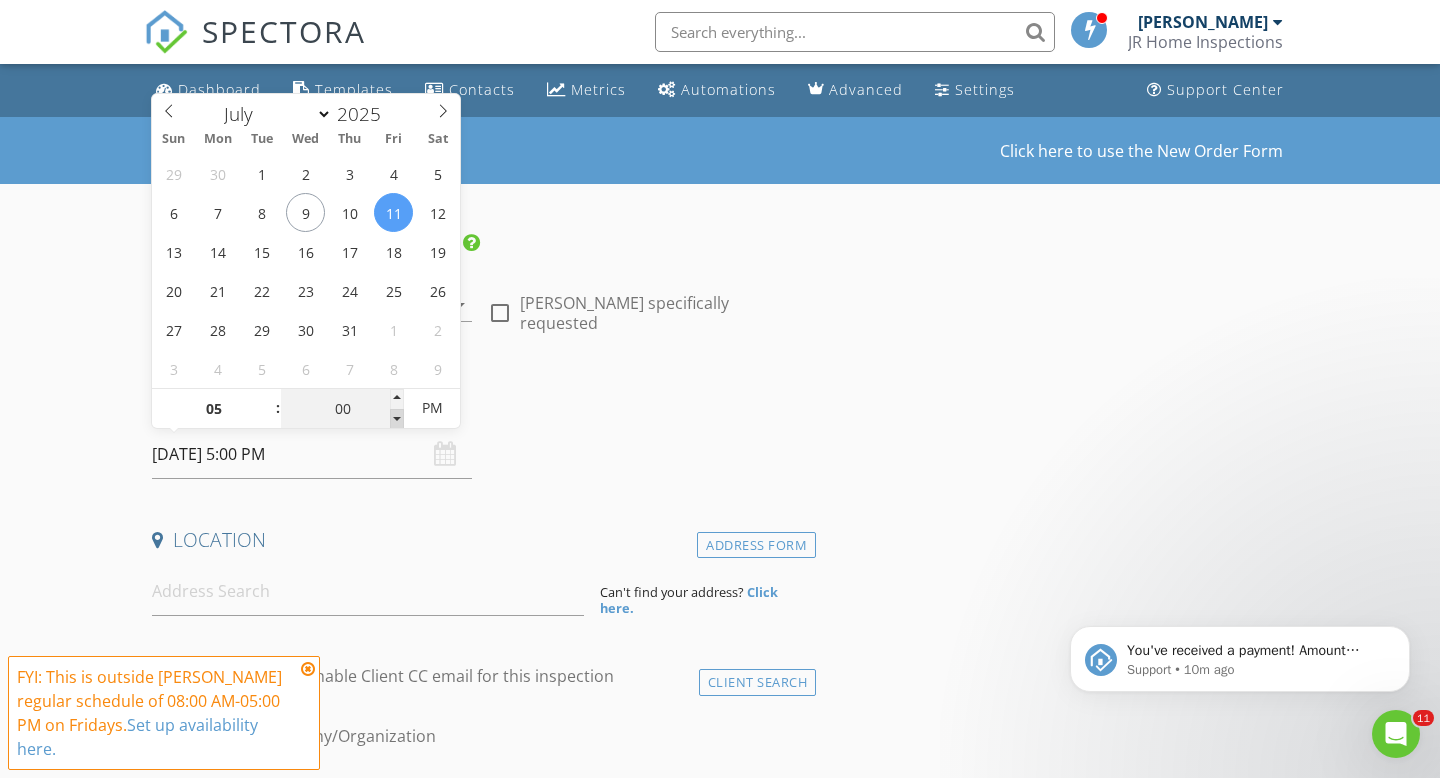 click at bounding box center (397, 419) 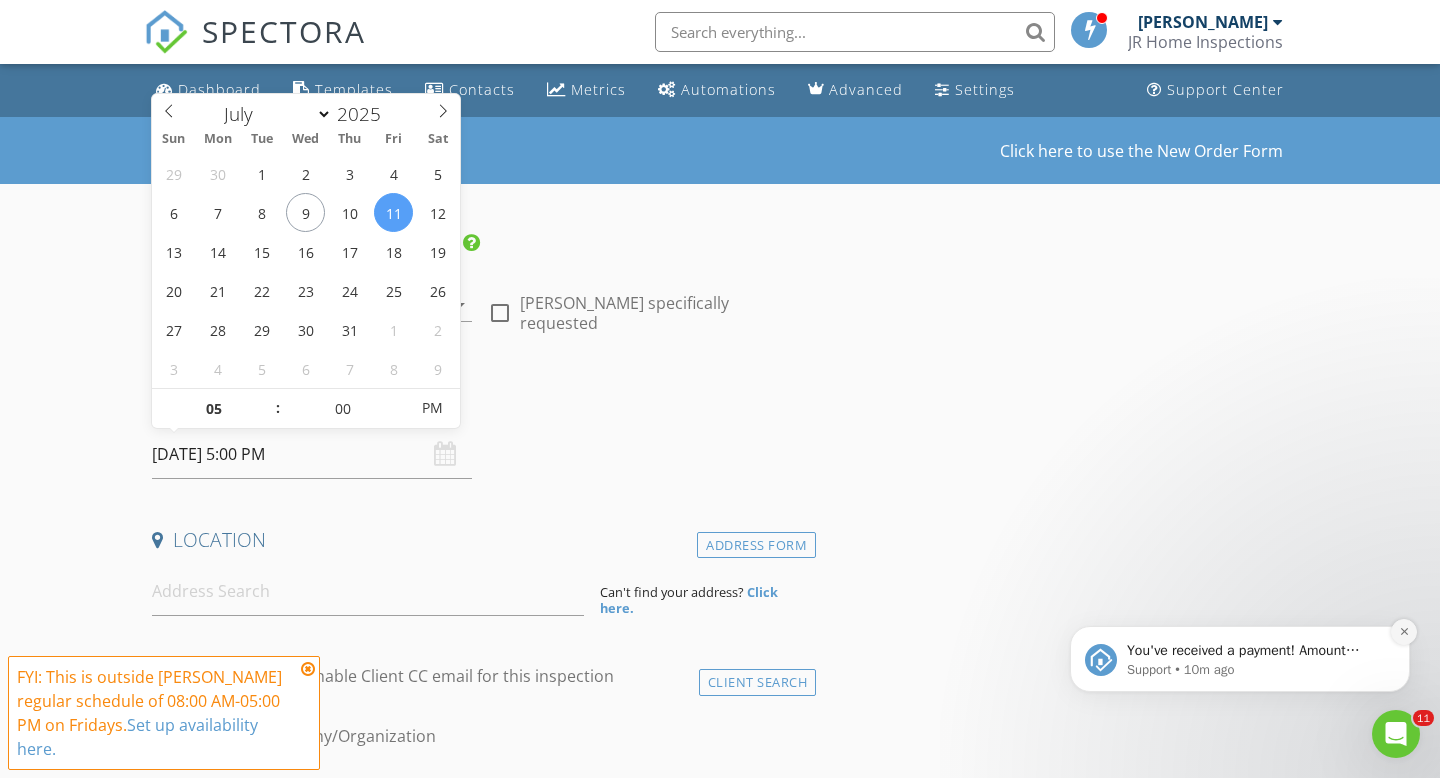 click 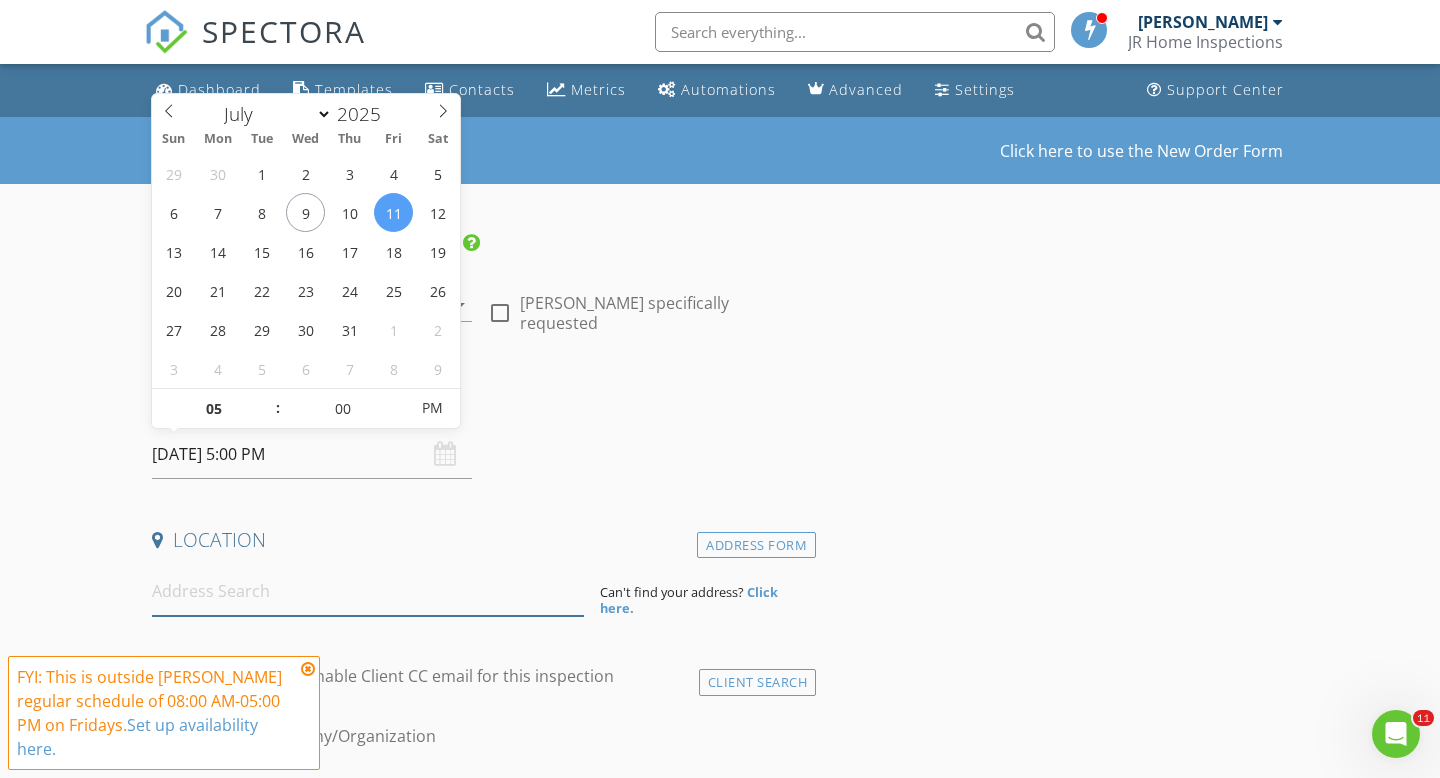 click at bounding box center [368, 591] 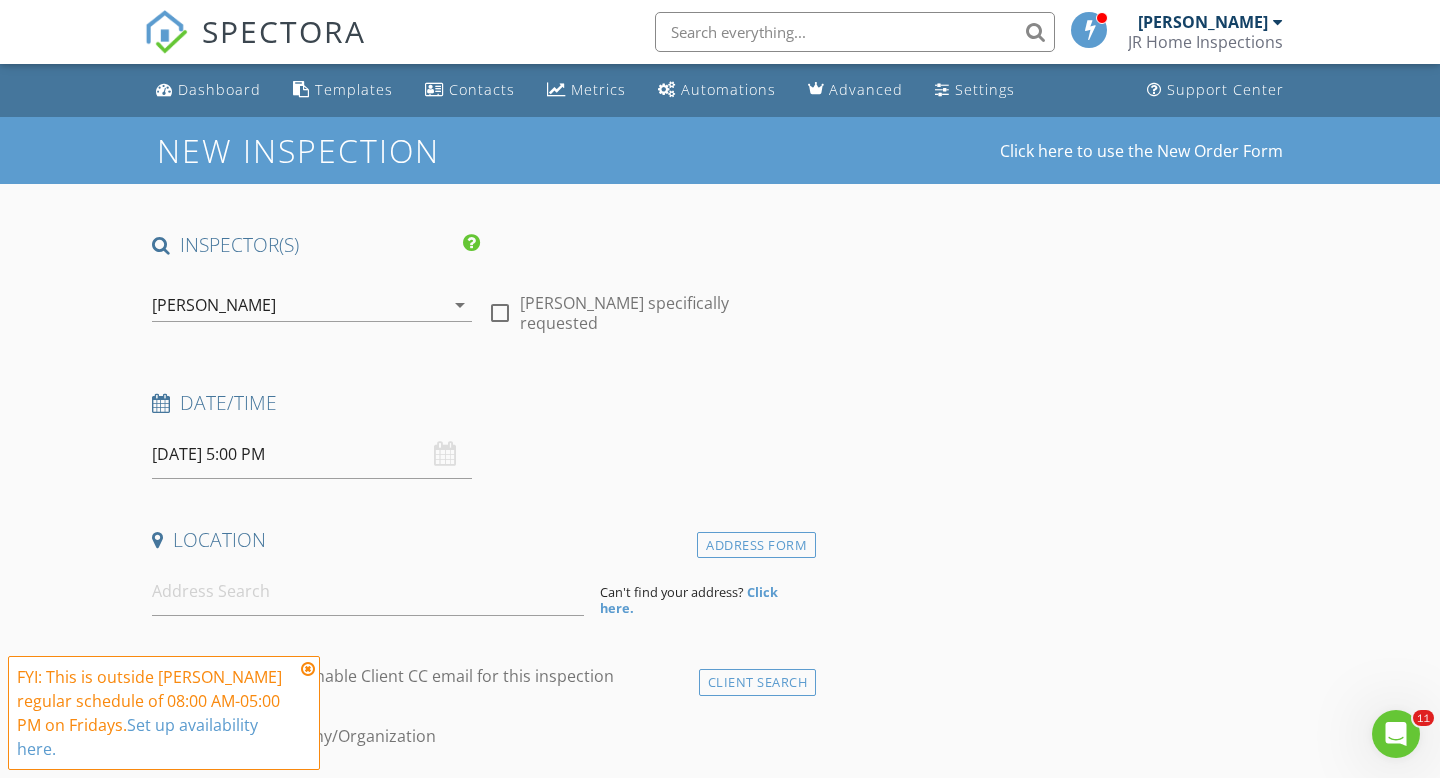 click at bounding box center [308, 669] 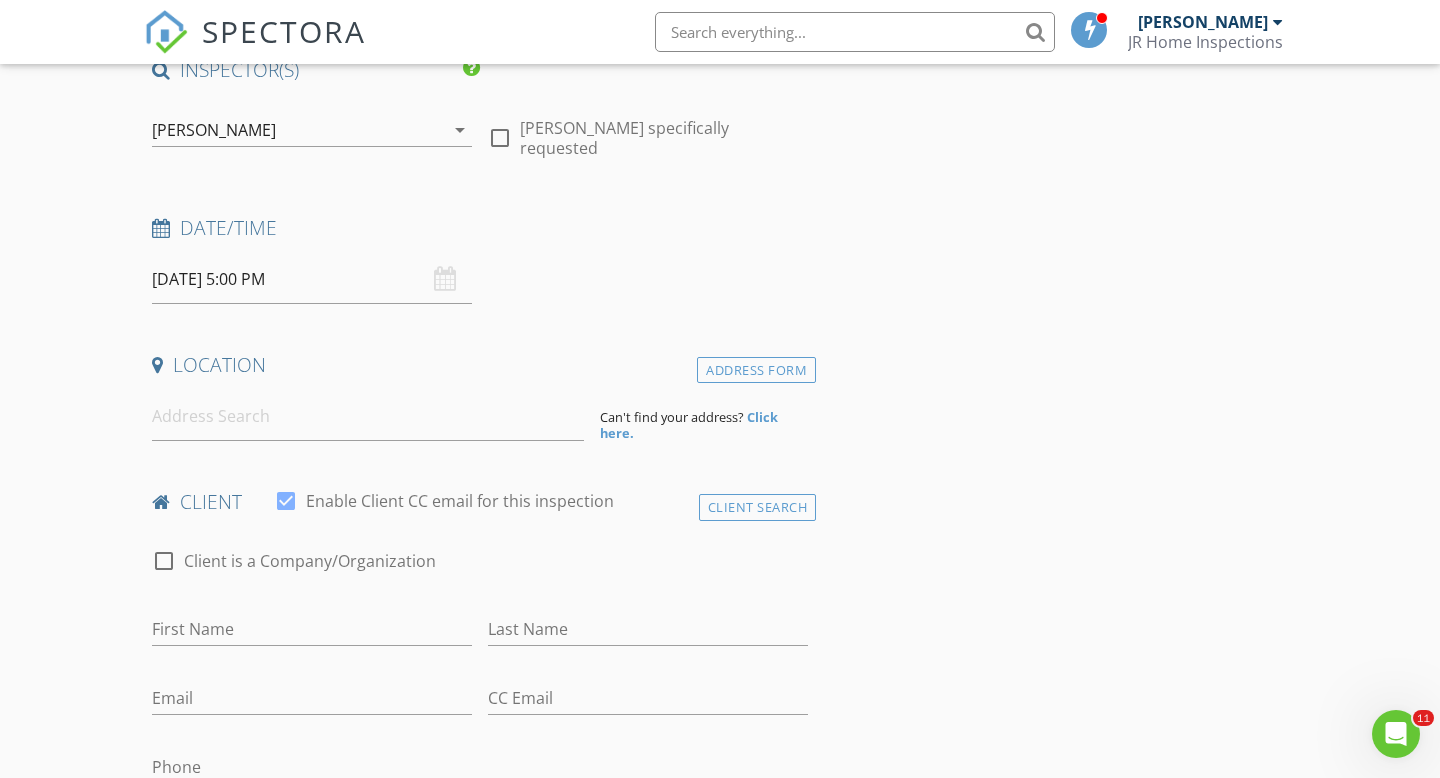 scroll, scrollTop: 112, scrollLeft: 0, axis: vertical 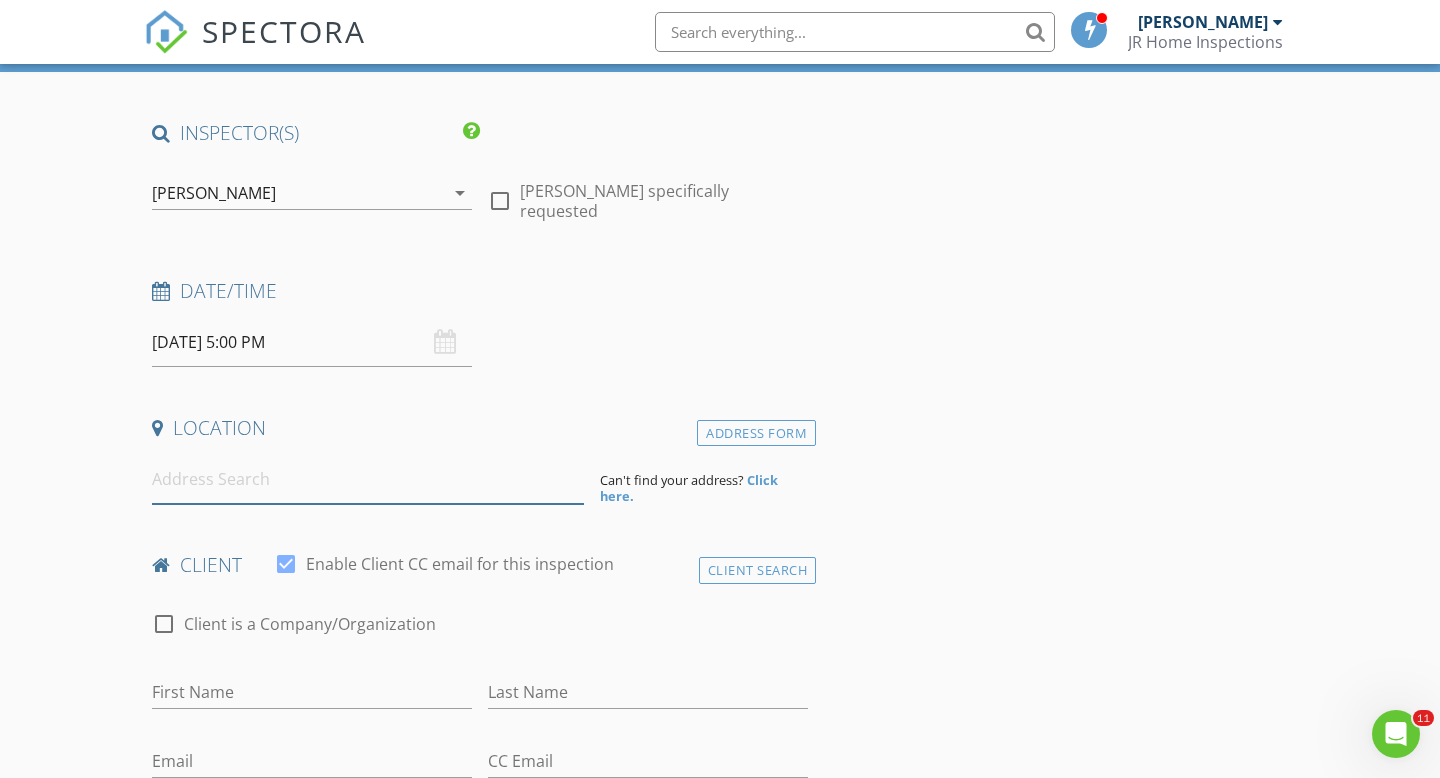 click at bounding box center [368, 479] 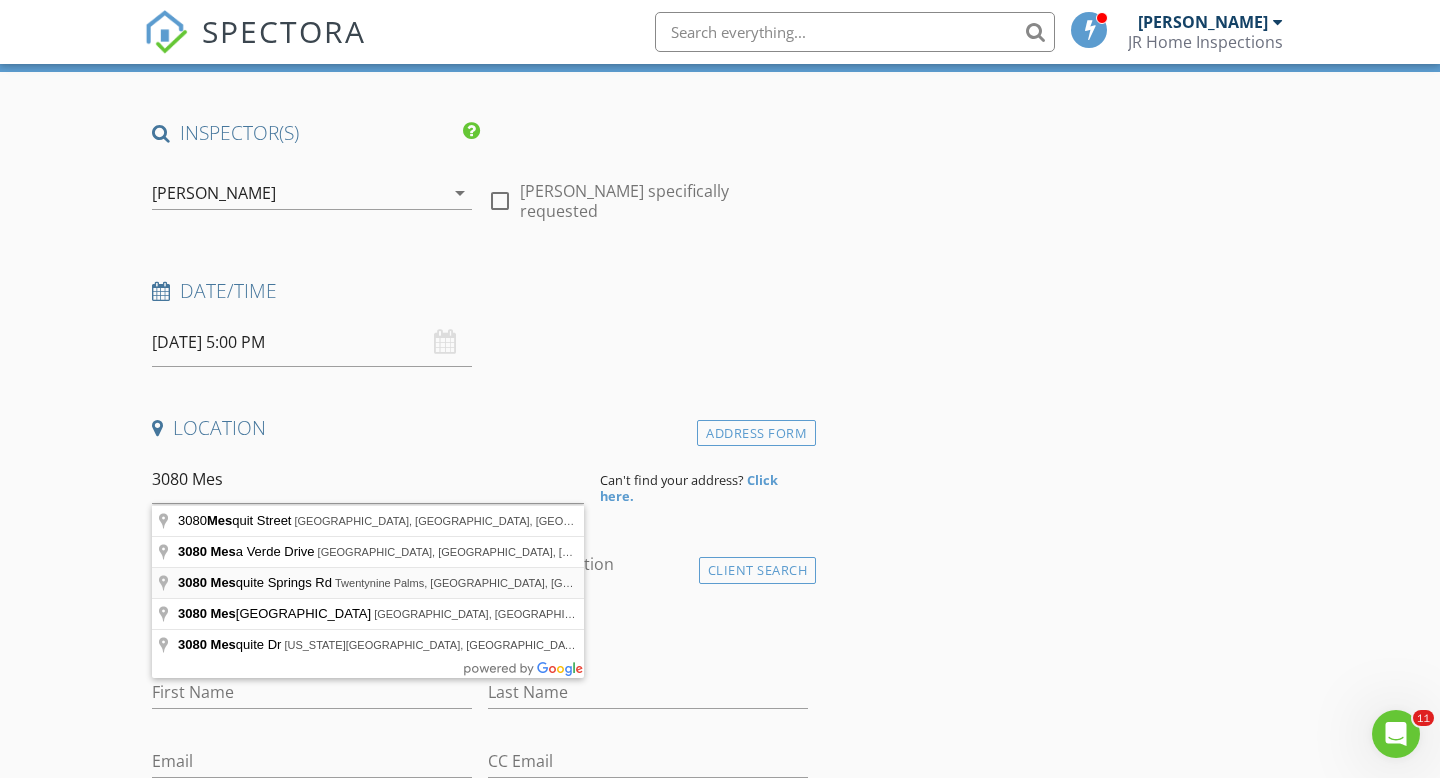 type on "3080 Mesquite Springs Rd, Twentynine Palms, CA, USA" 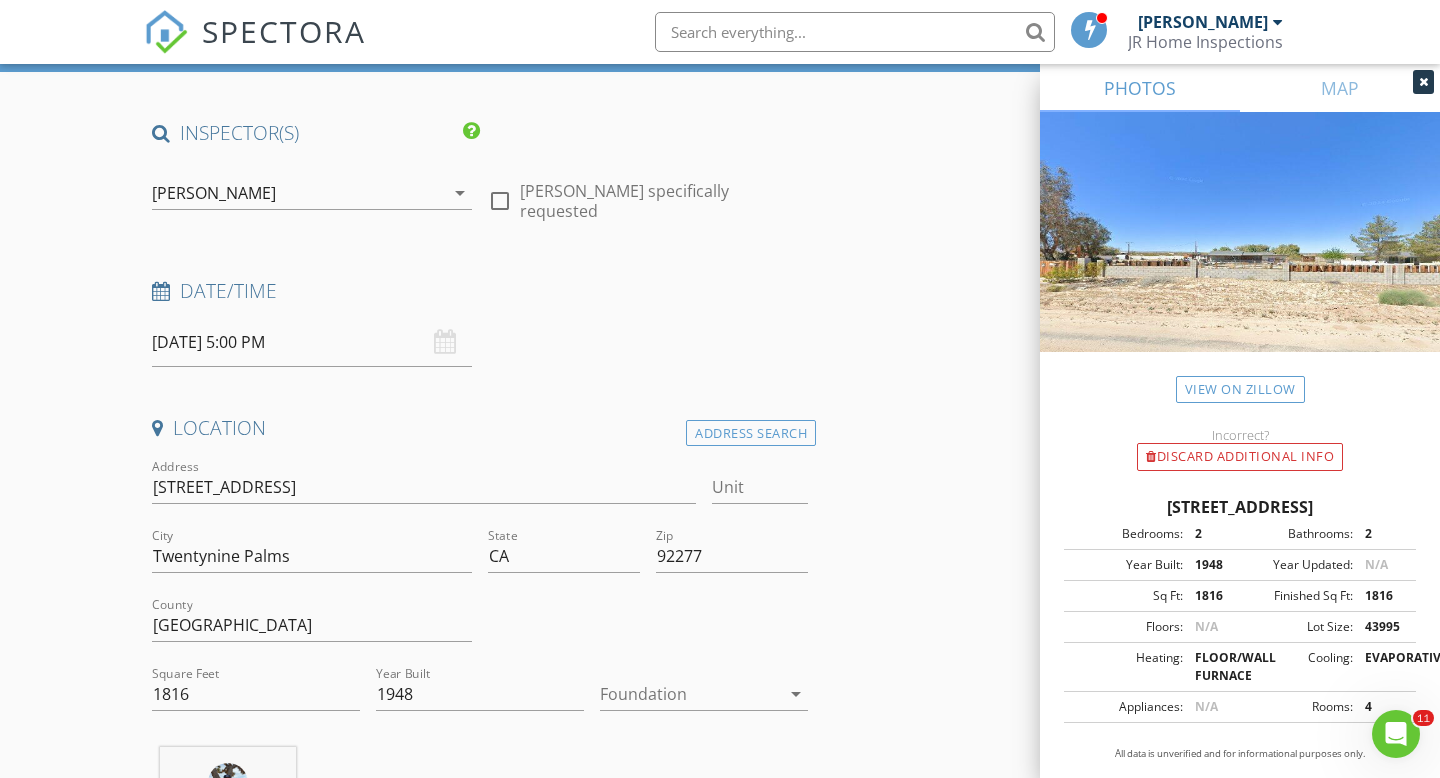 click on "arrow_drop_down" at bounding box center [796, 694] 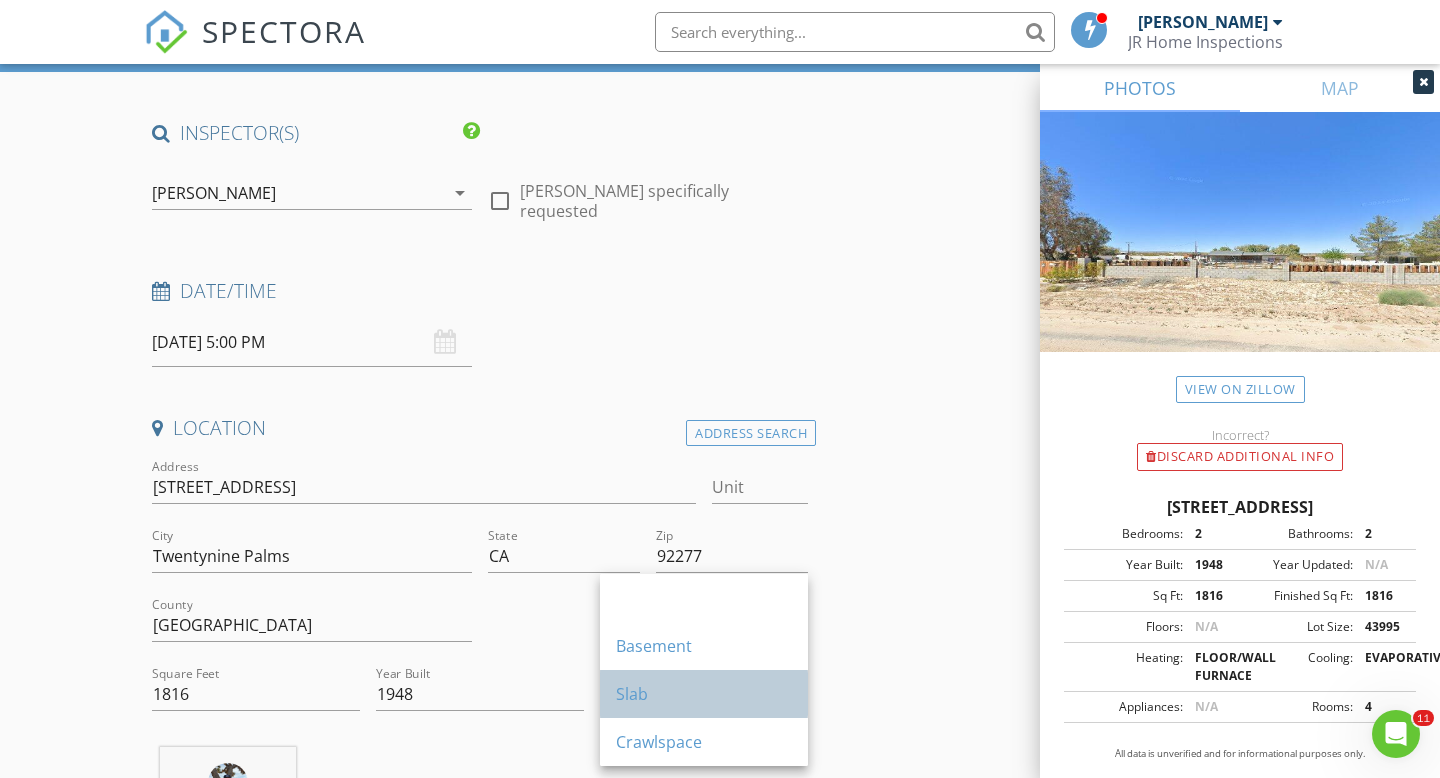 click on "Slab" at bounding box center (704, 694) 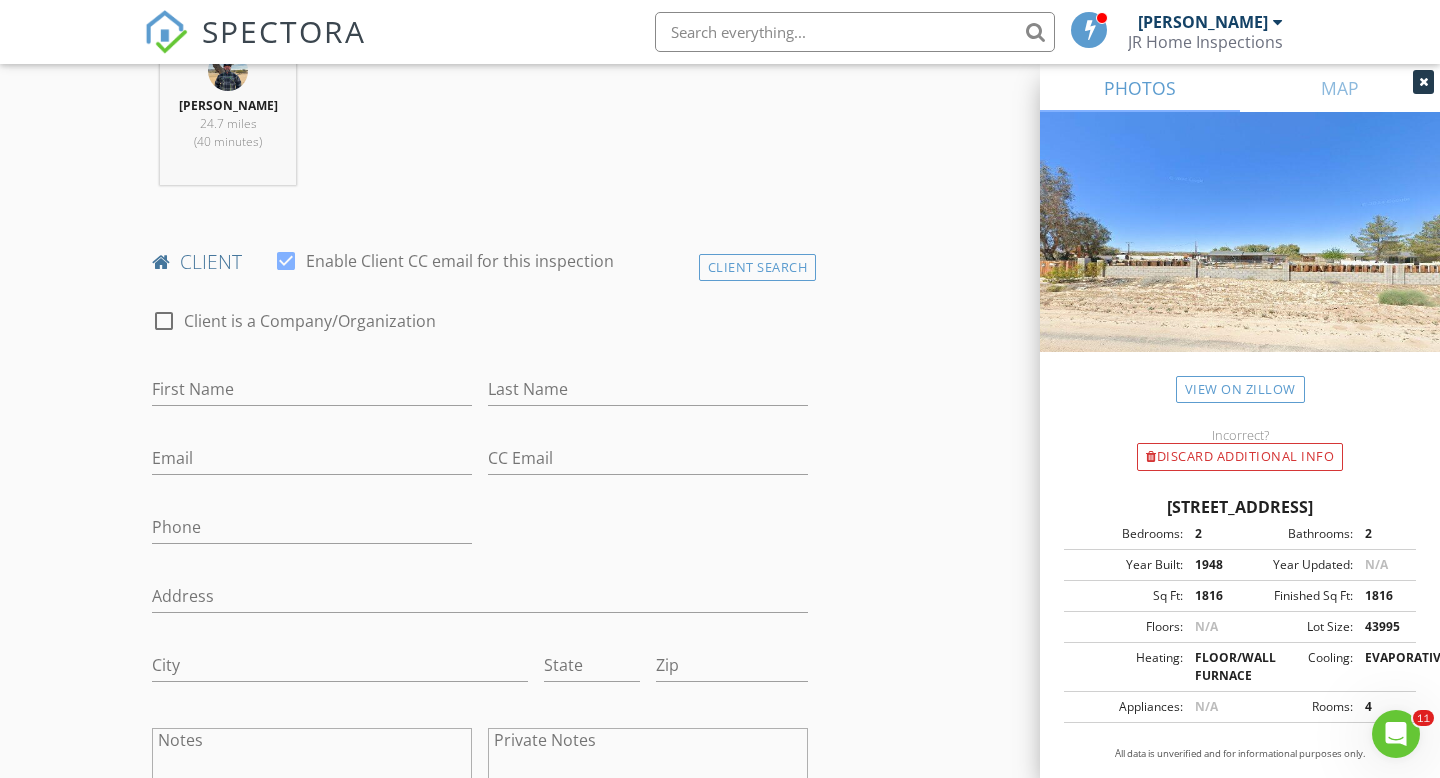 scroll, scrollTop: 844, scrollLeft: 0, axis: vertical 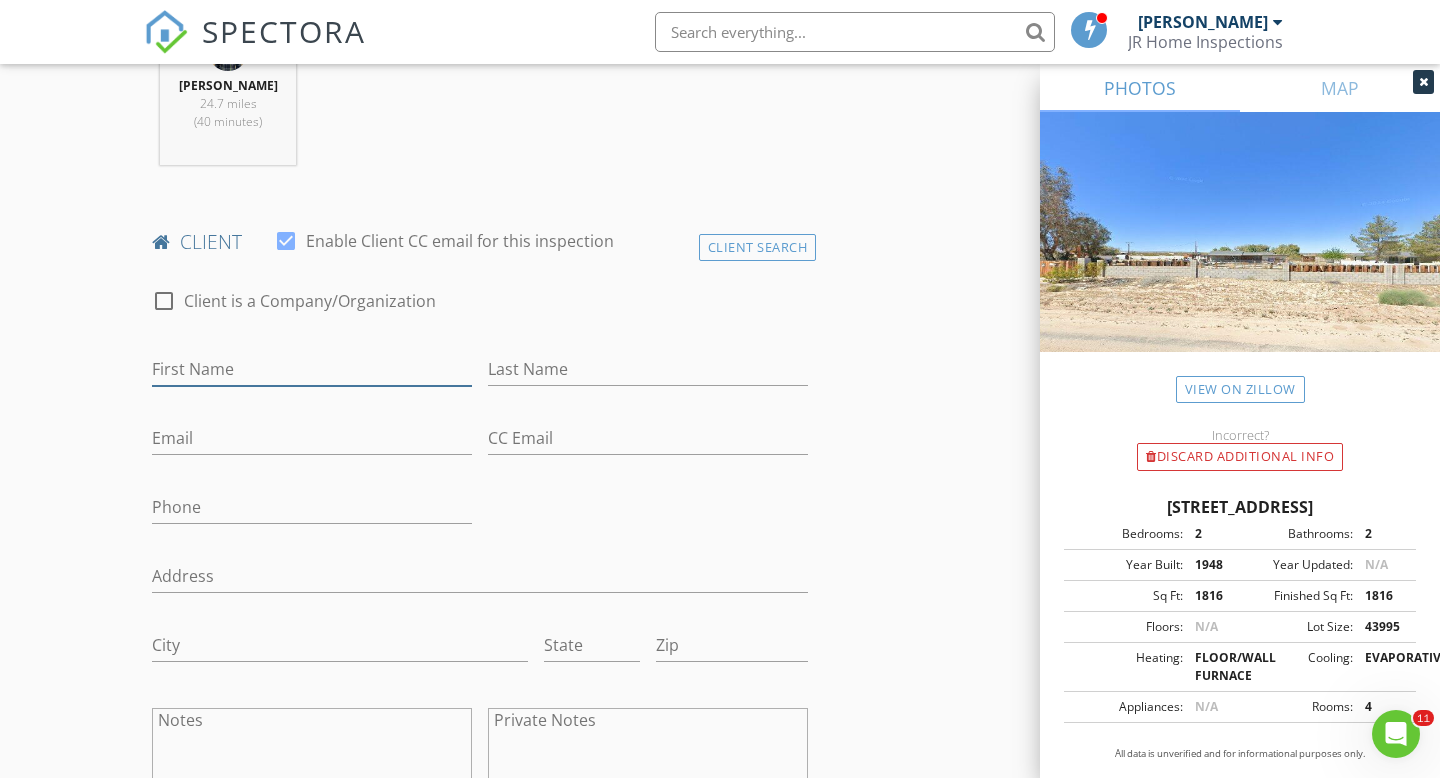 click on "First Name" at bounding box center (312, 369) 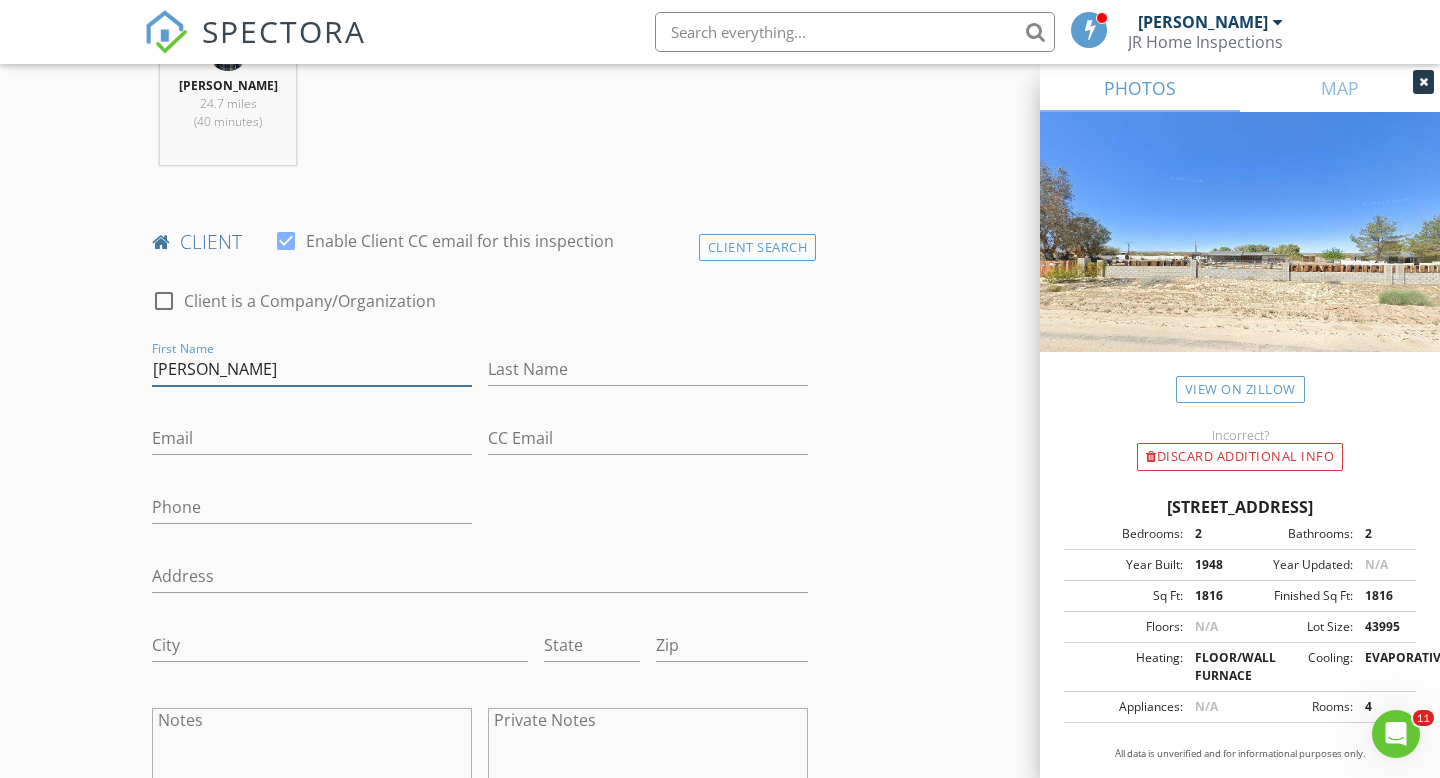 type on "[PERSON_NAME]" 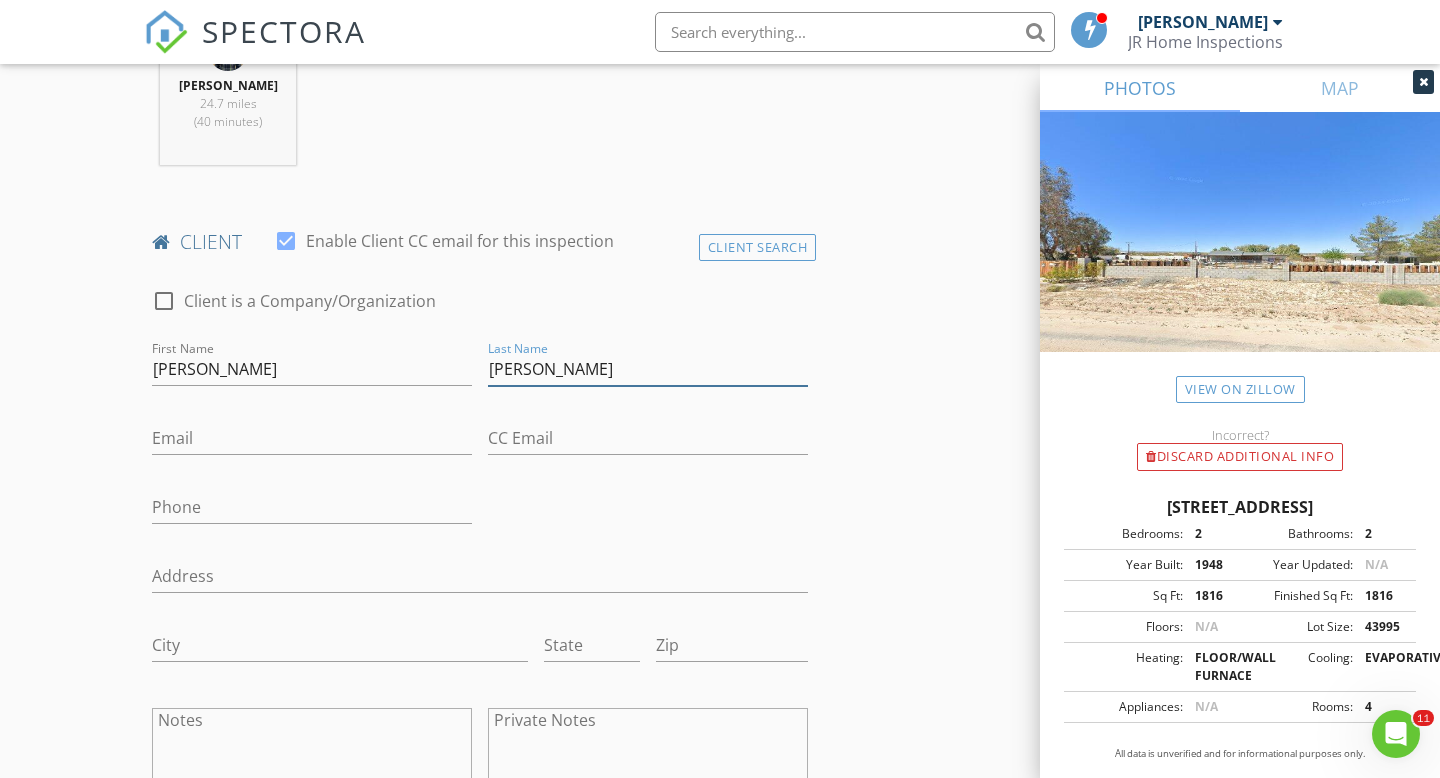 type on "[PERSON_NAME]" 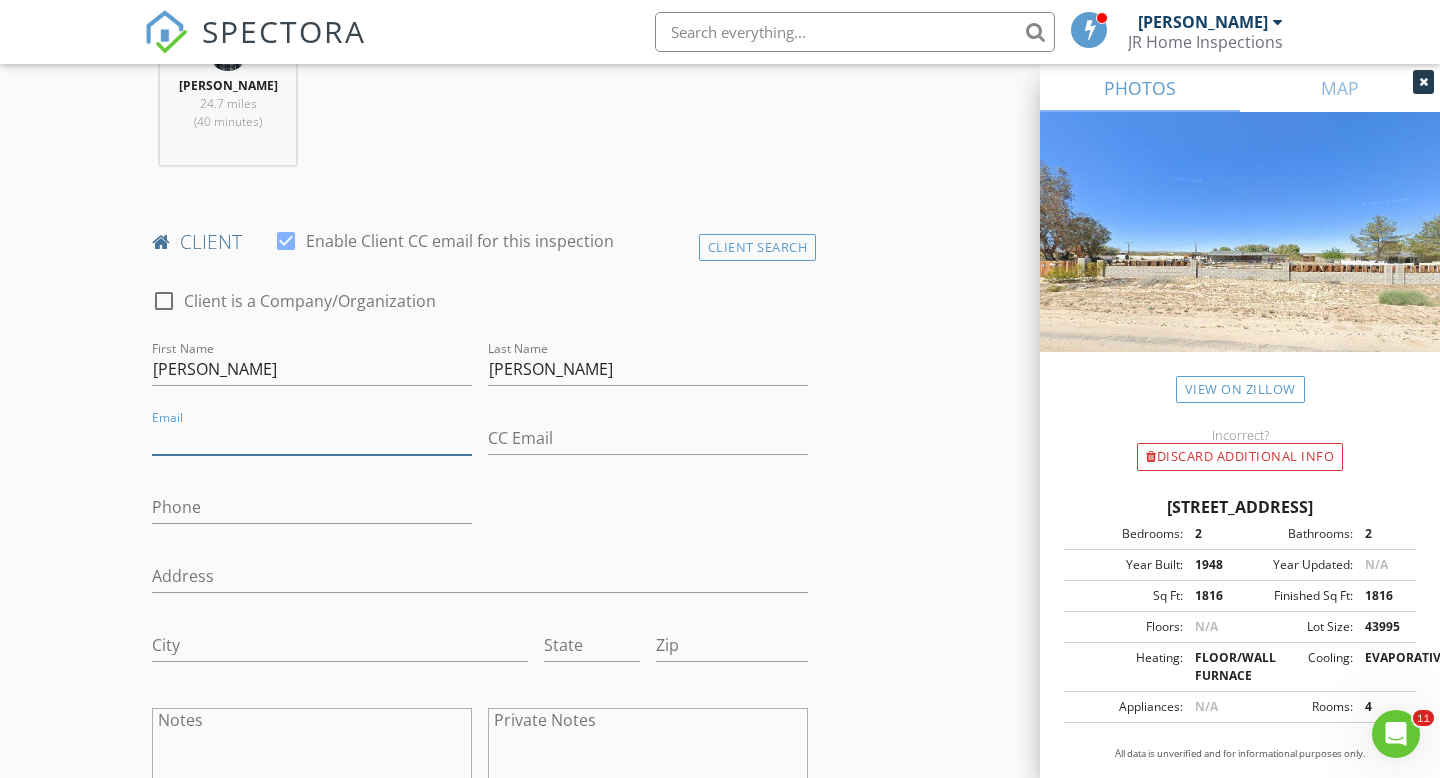 click on "Email" at bounding box center [312, 438] 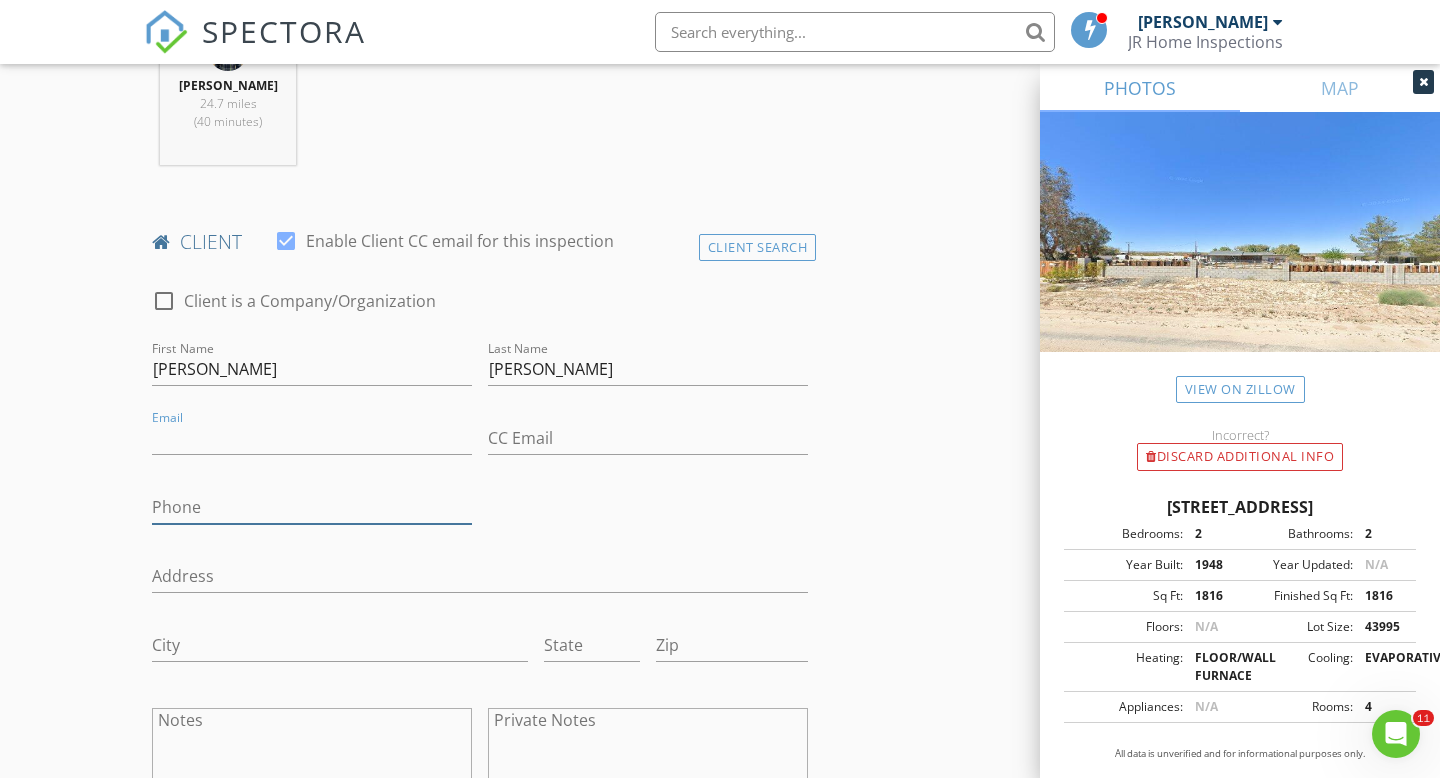 click on "Phone" at bounding box center (312, 507) 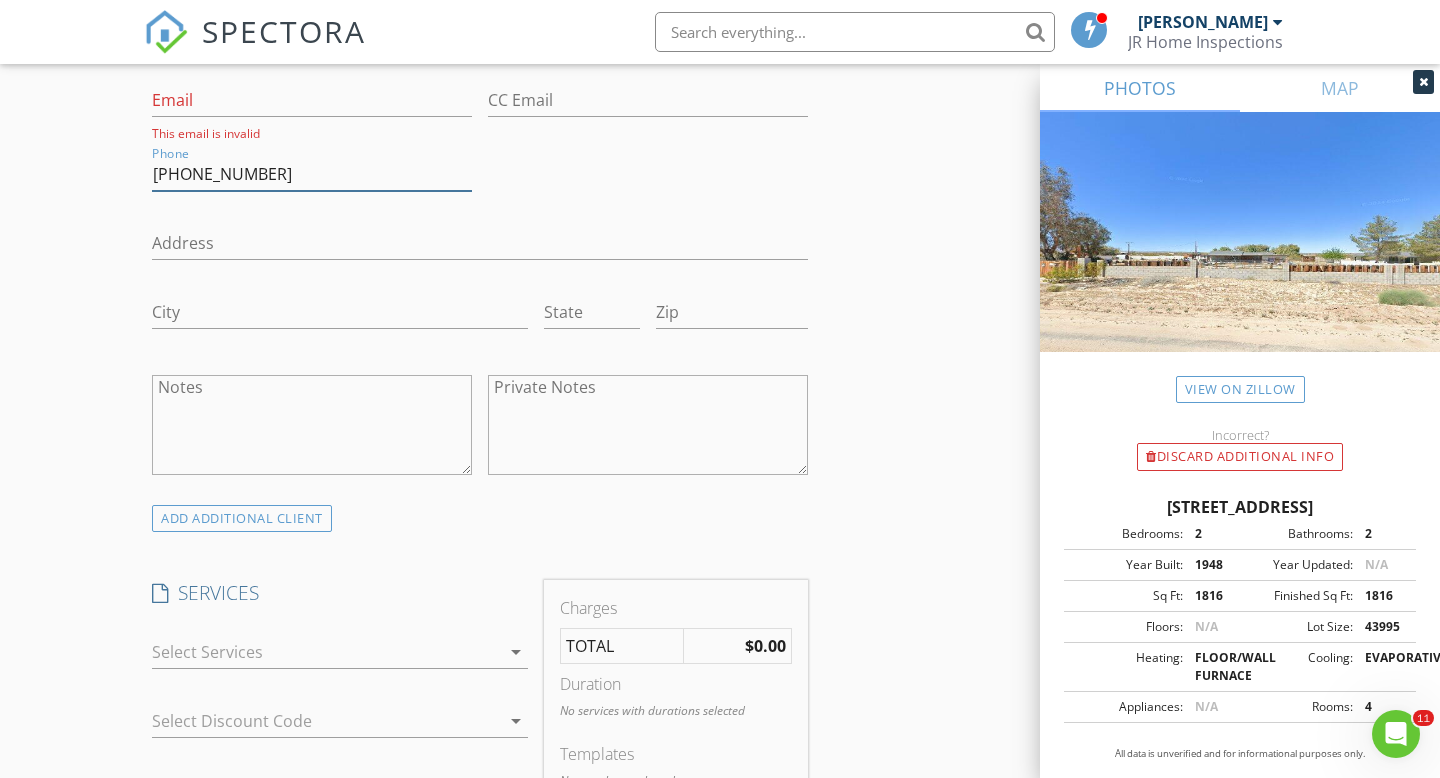 scroll, scrollTop: 1186, scrollLeft: 0, axis: vertical 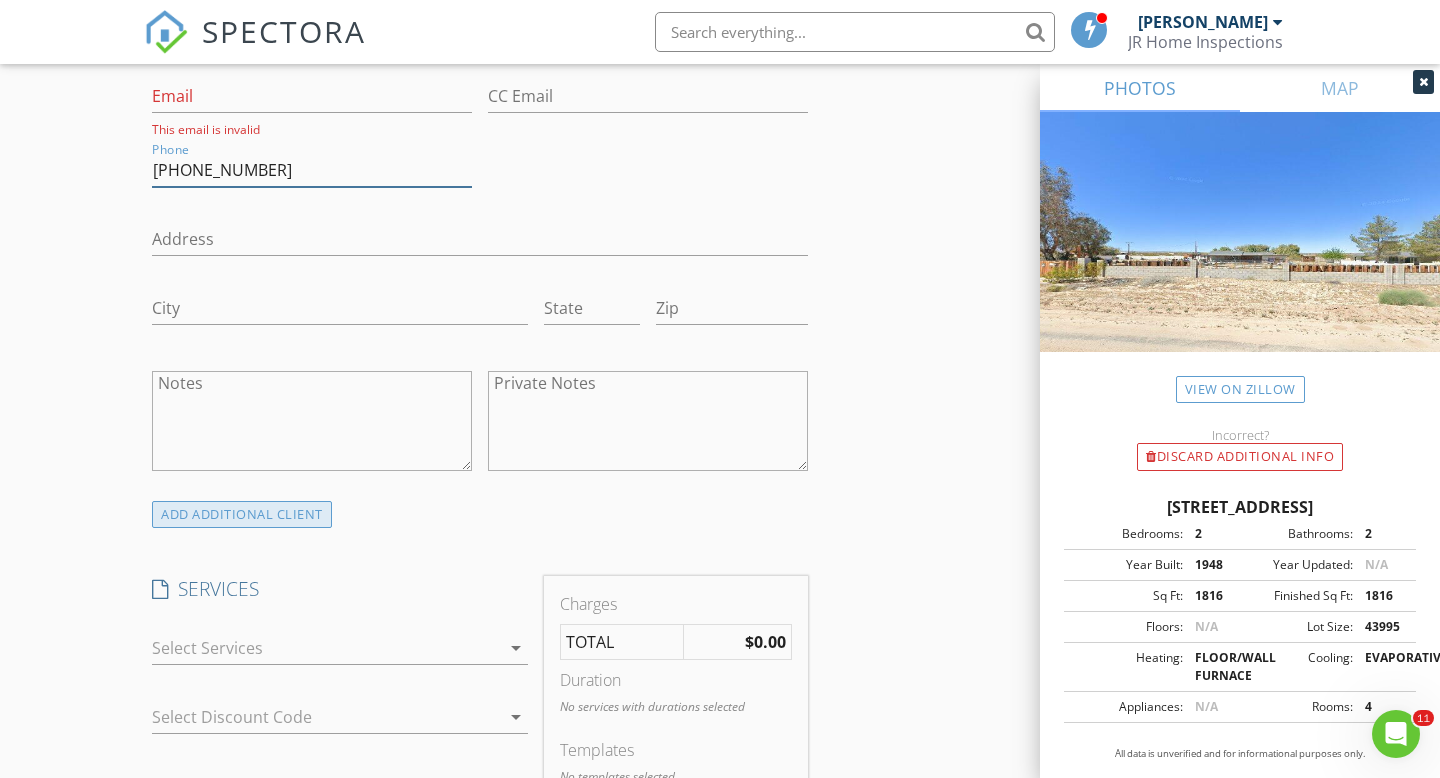 type on "[PHONE_NUMBER]" 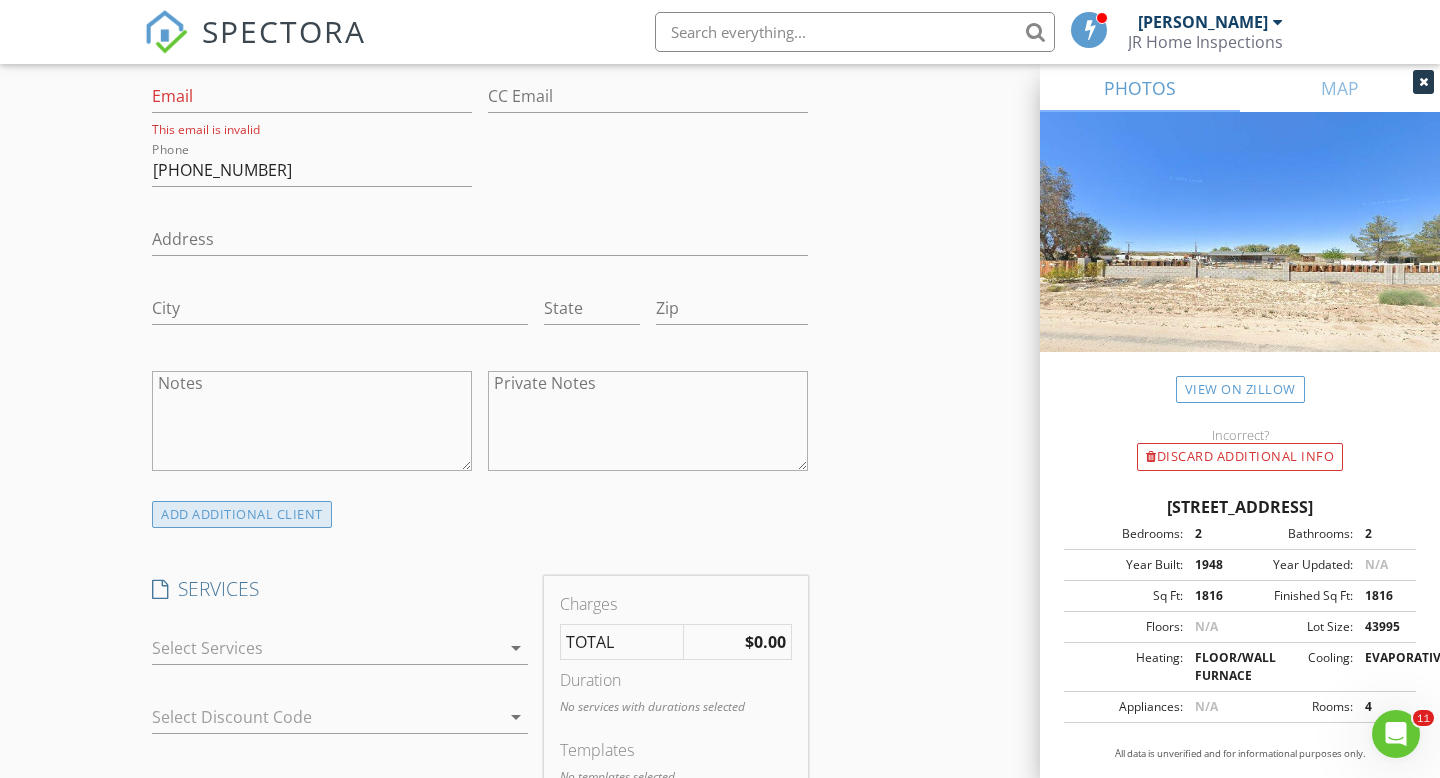 click on "ADD ADDITIONAL client" at bounding box center (242, 514) 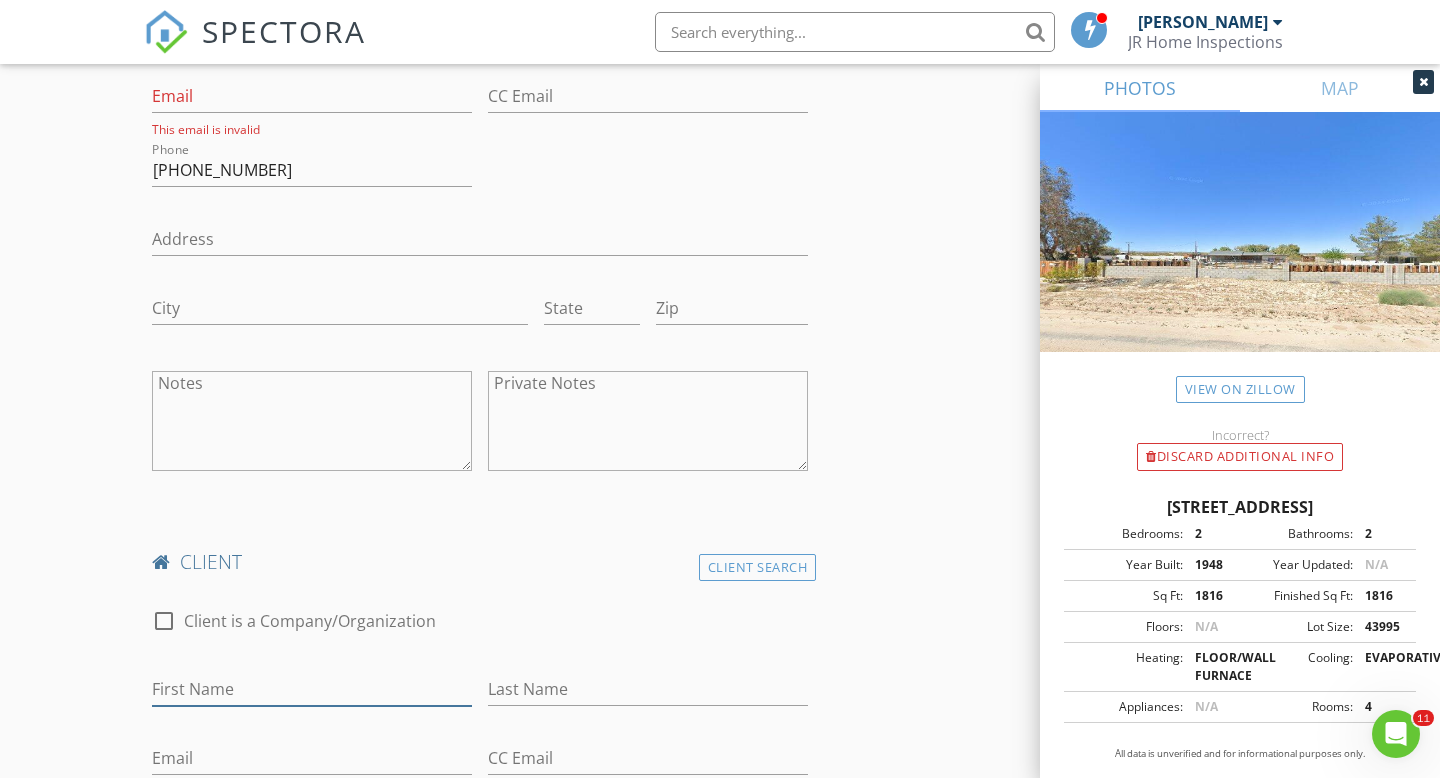 click on "First Name" at bounding box center (312, 689) 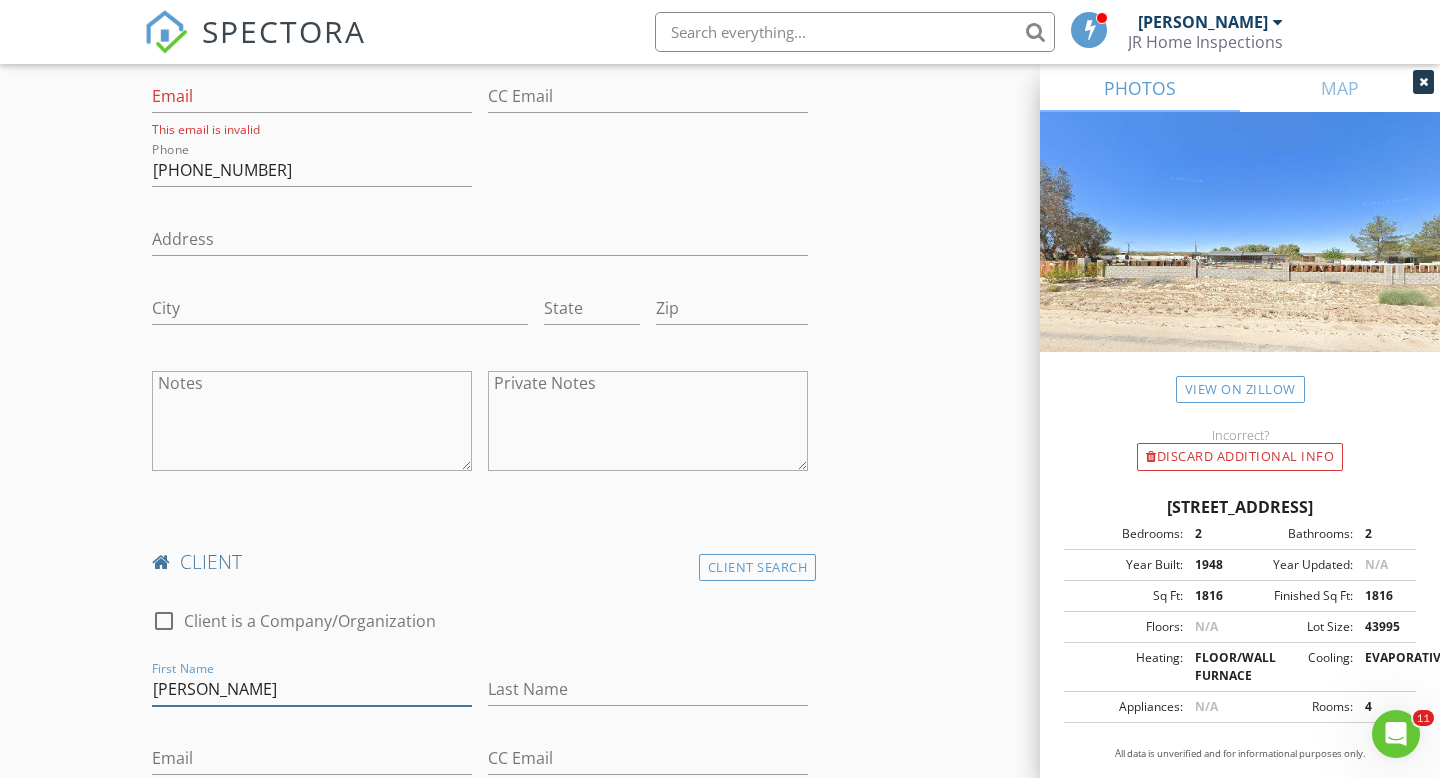 type on "[PERSON_NAME]" 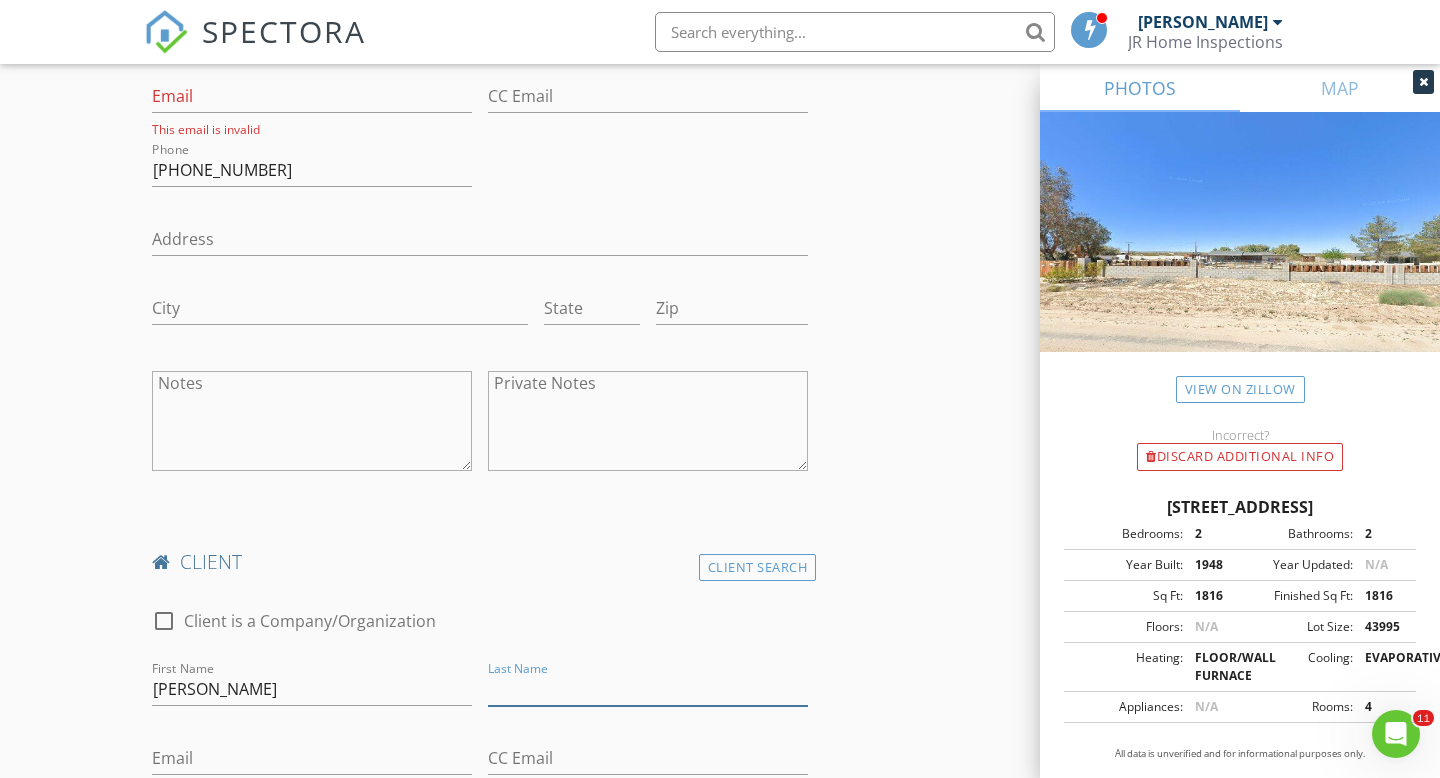 type on "R" 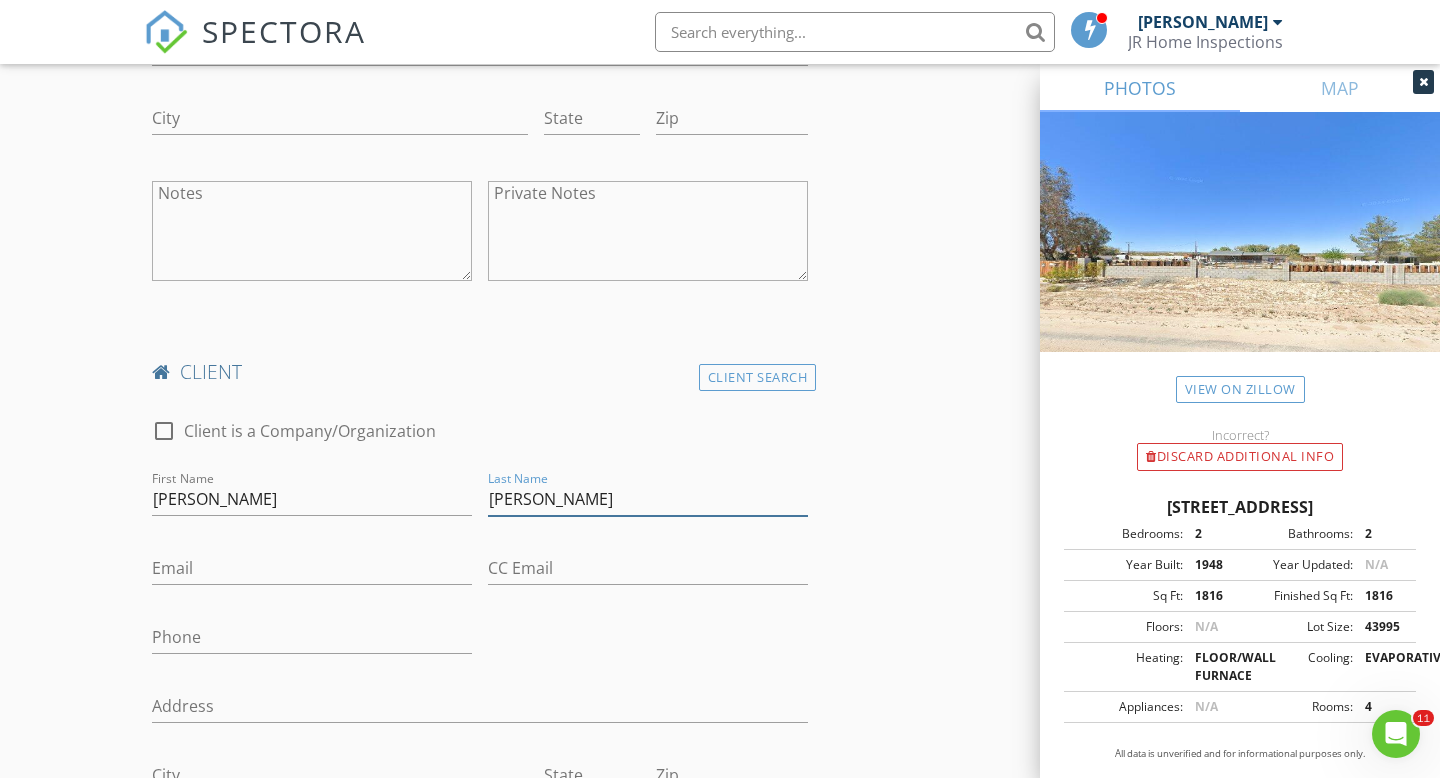 scroll, scrollTop: 1377, scrollLeft: 0, axis: vertical 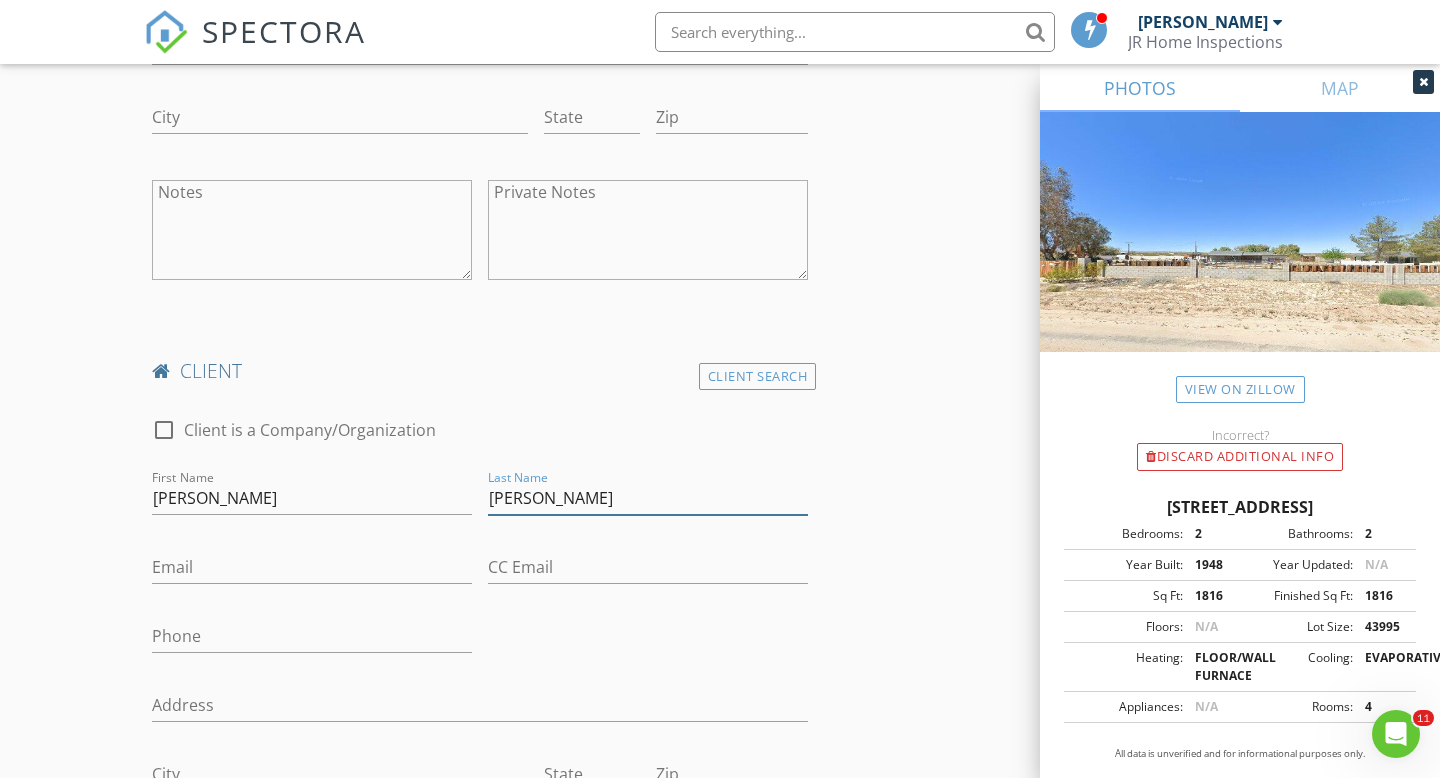 type on "[PERSON_NAME]" 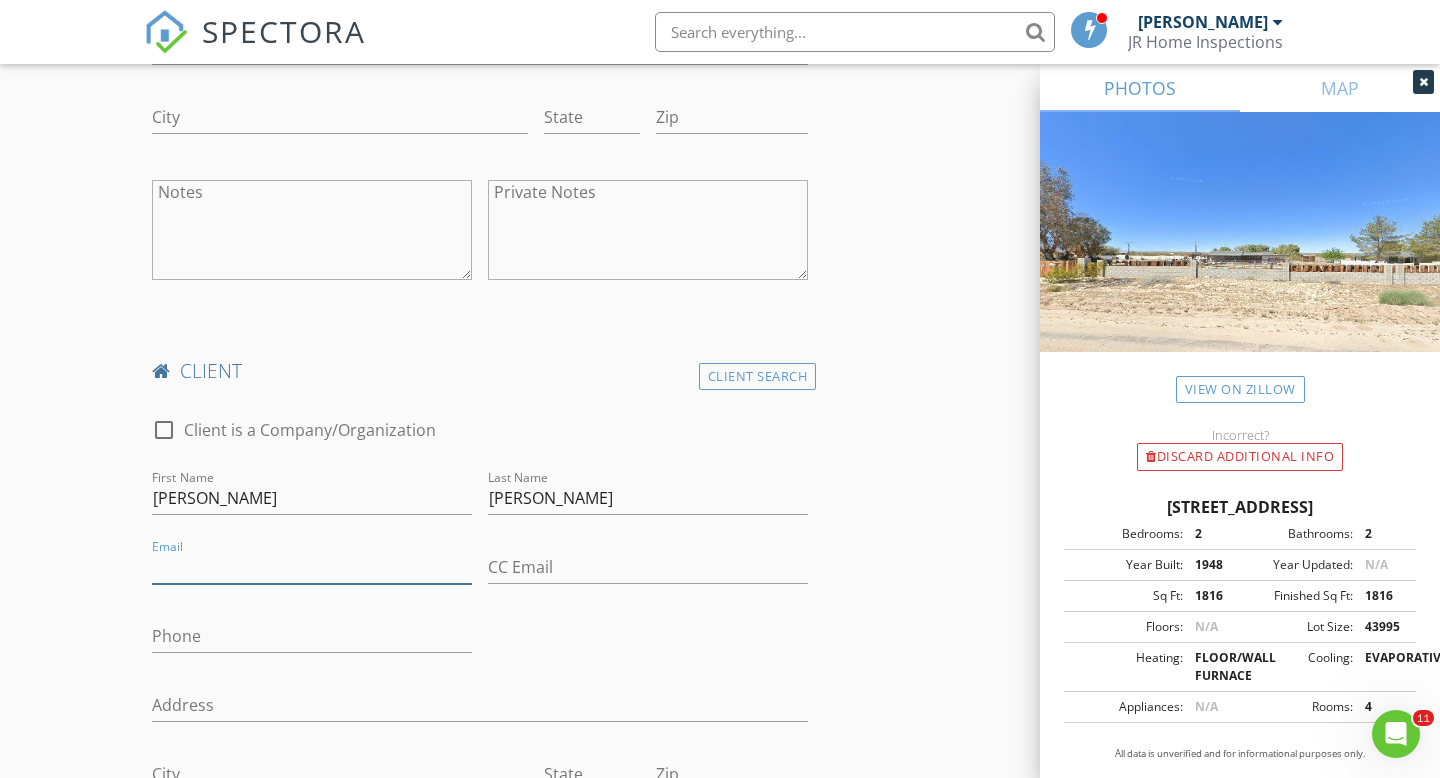 click on "Email" at bounding box center (312, 567) 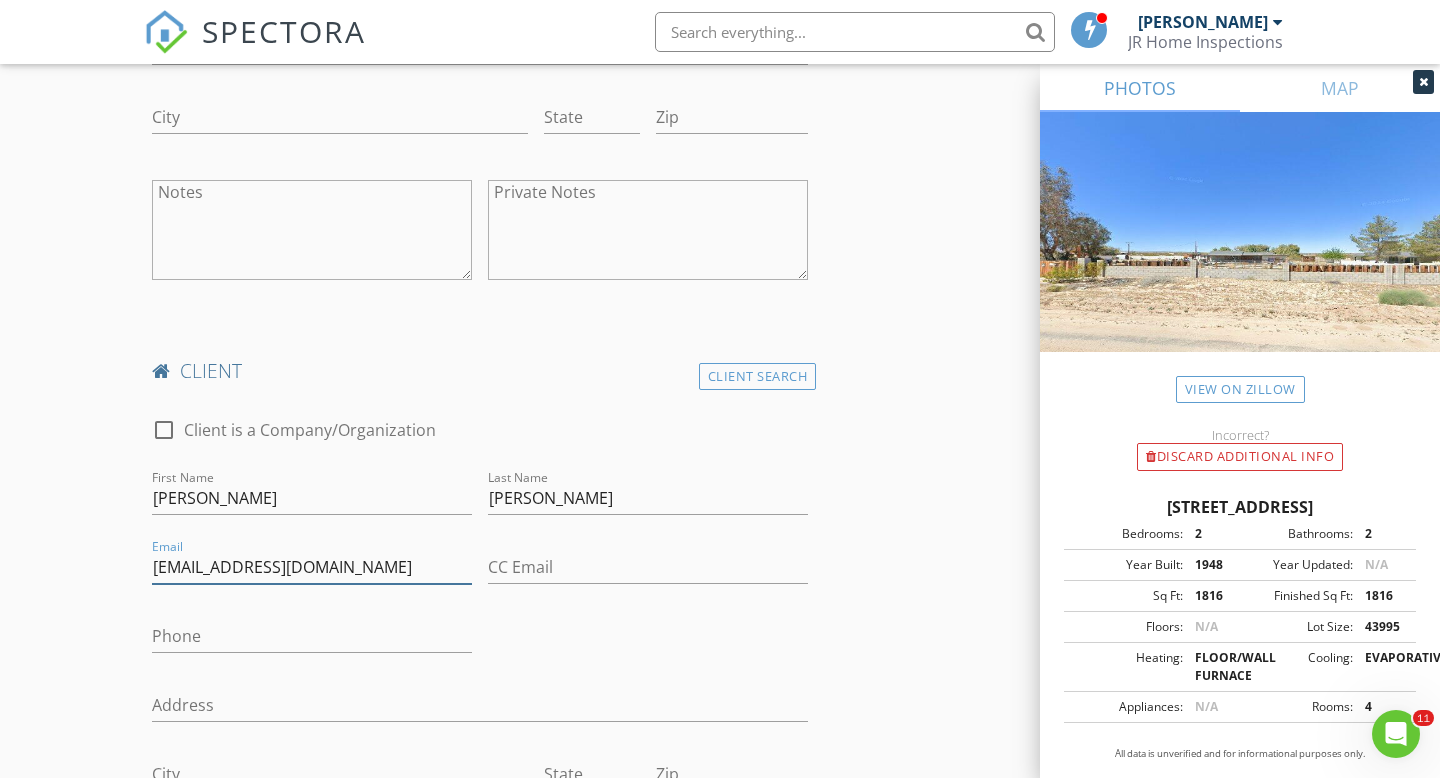 type on "[EMAIL_ADDRESS][DOMAIN_NAME]" 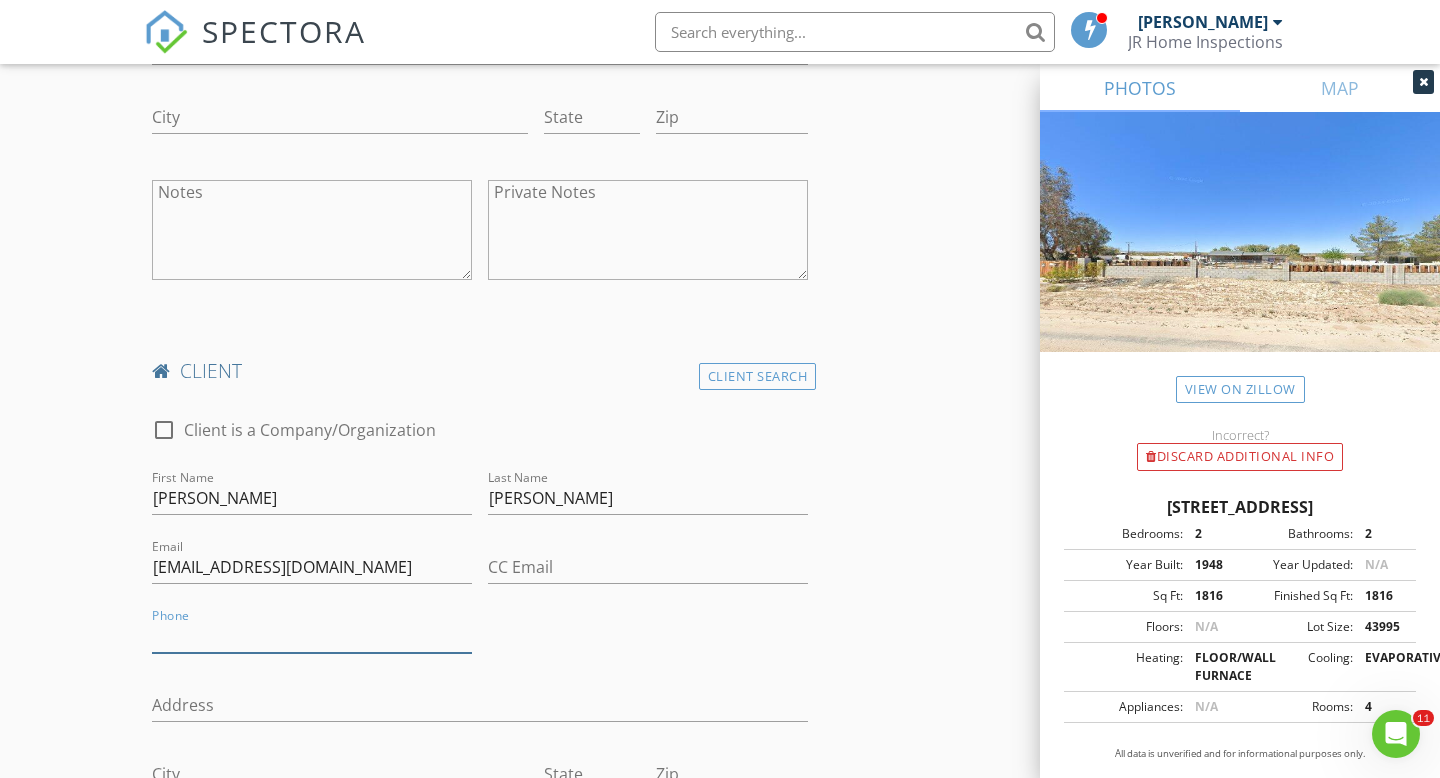 click on "Phone" at bounding box center (312, 636) 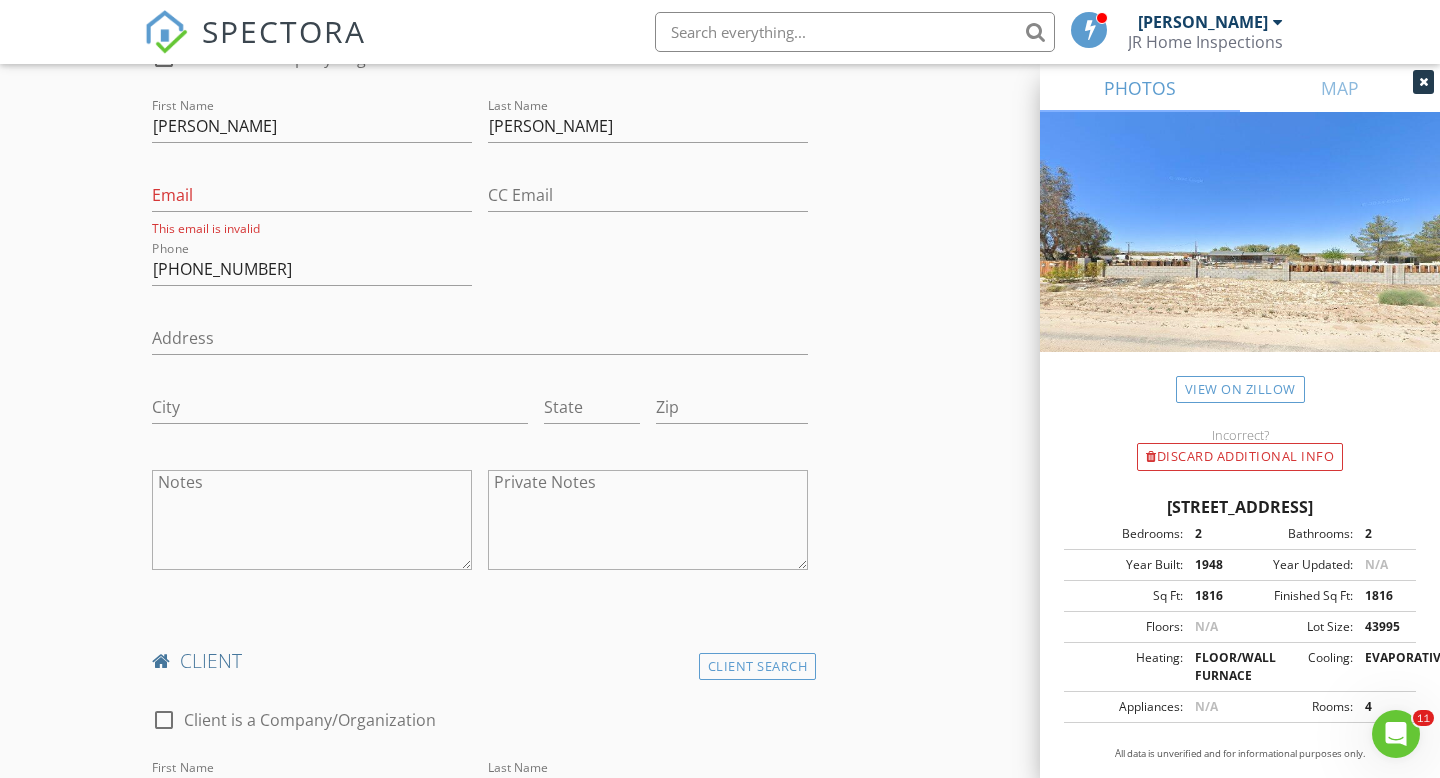 scroll, scrollTop: 1084, scrollLeft: 0, axis: vertical 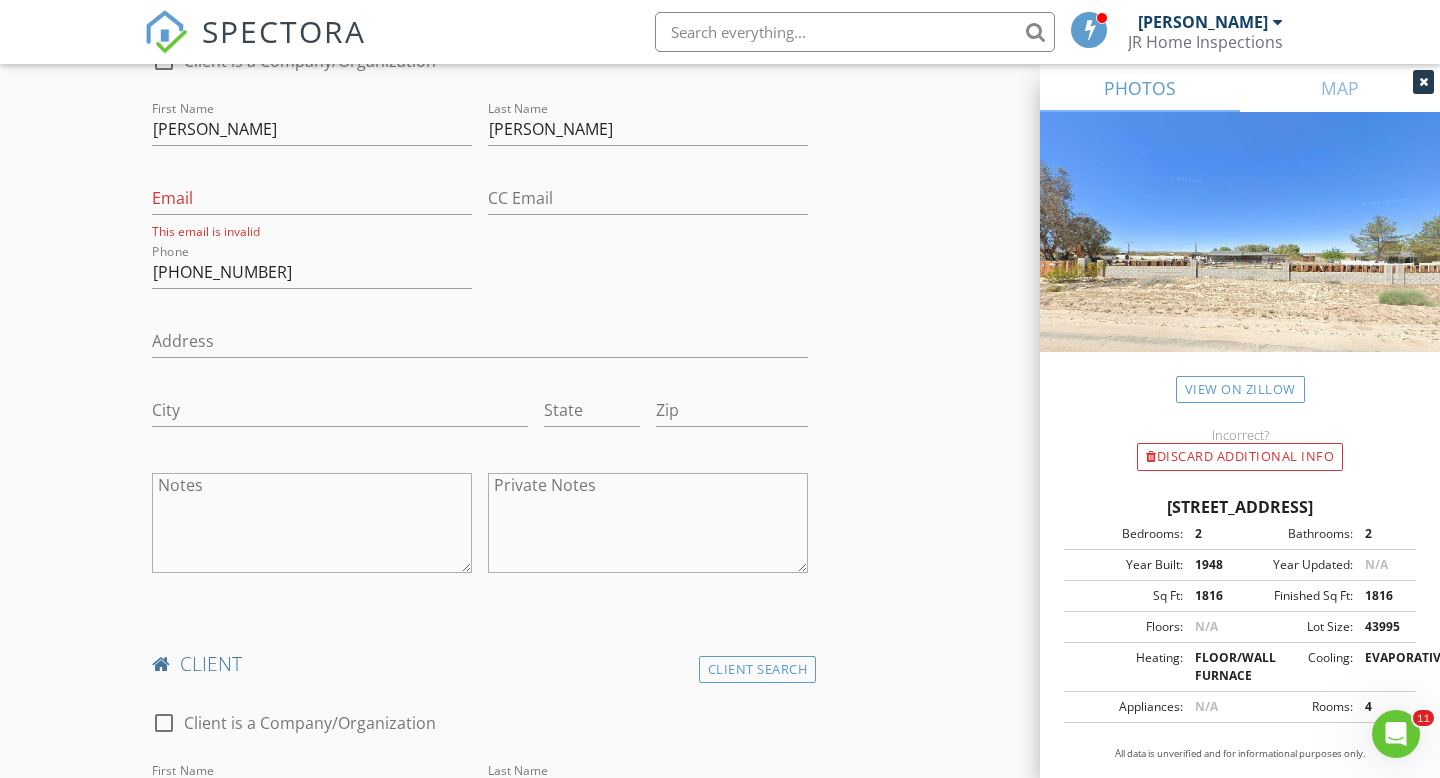 type on "[PHONE_NUMBER]" 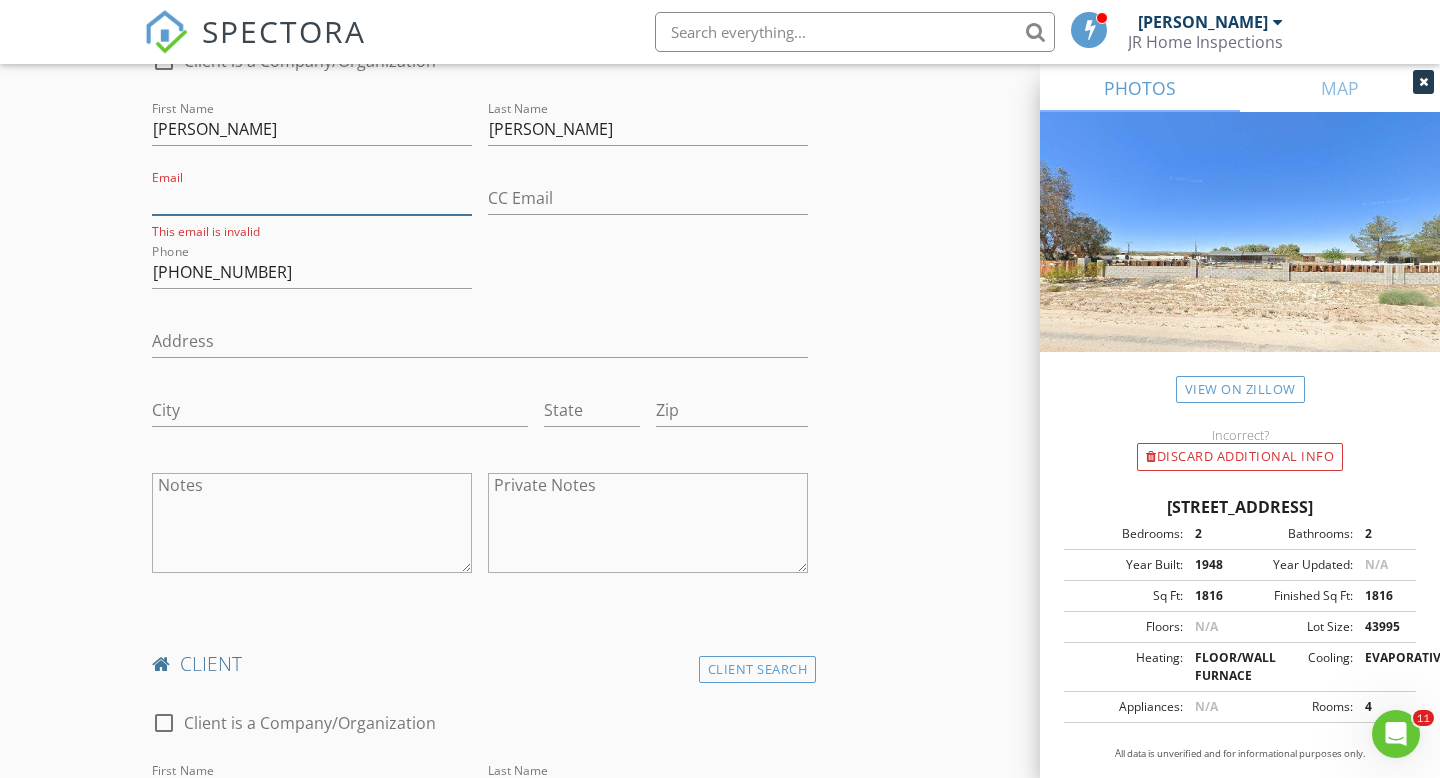 click on "Email" at bounding box center [312, 198] 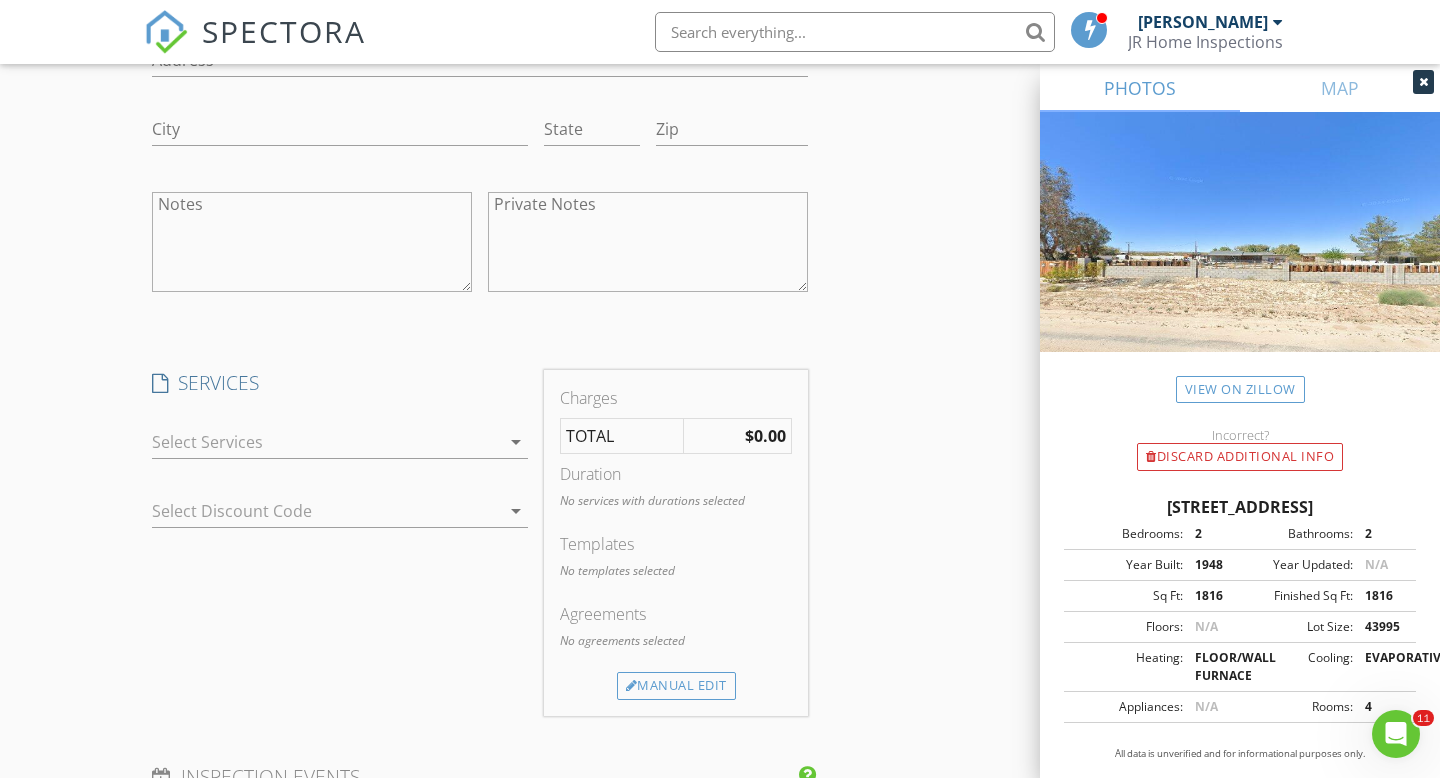scroll, scrollTop: 2043, scrollLeft: 0, axis: vertical 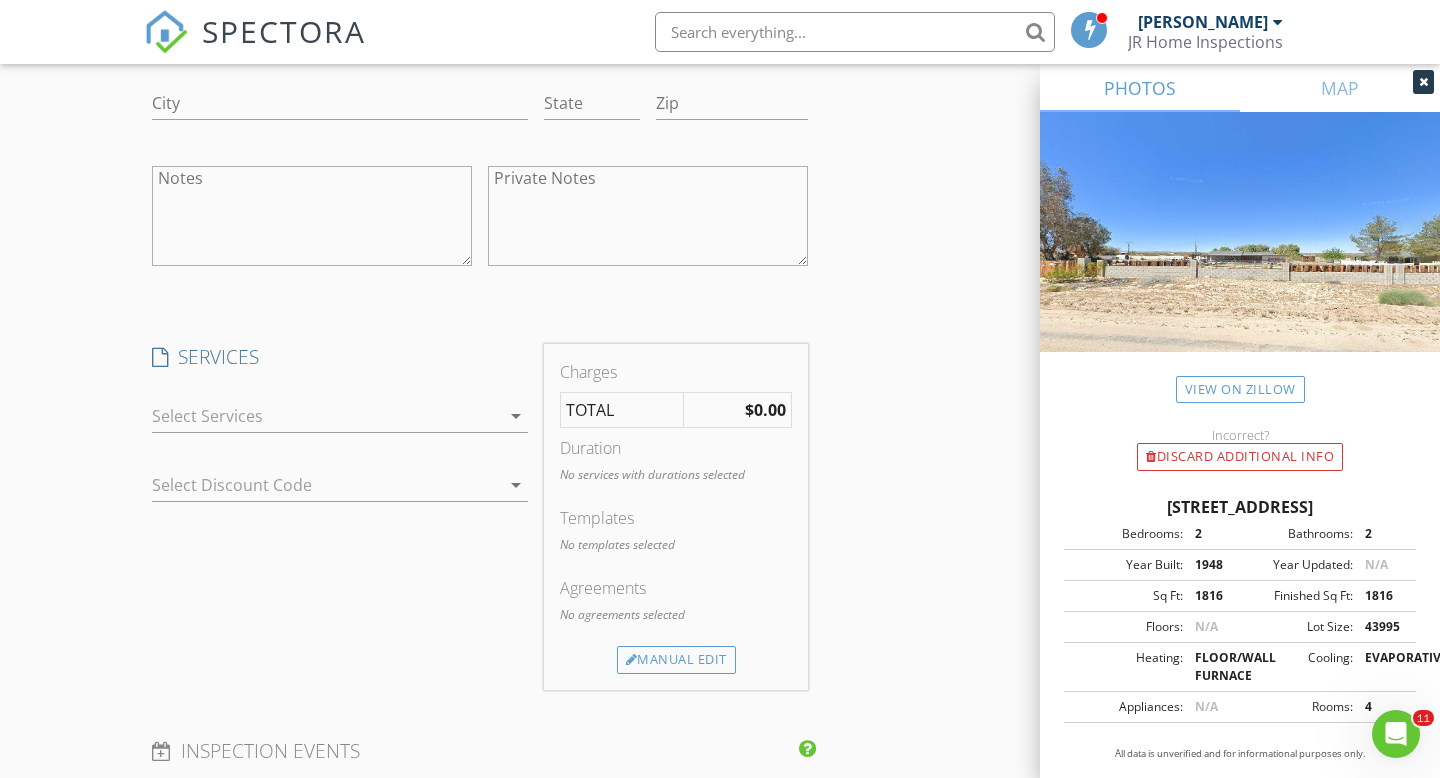 type on "[EMAIL_ADDRESS][DOMAIN_NAME]" 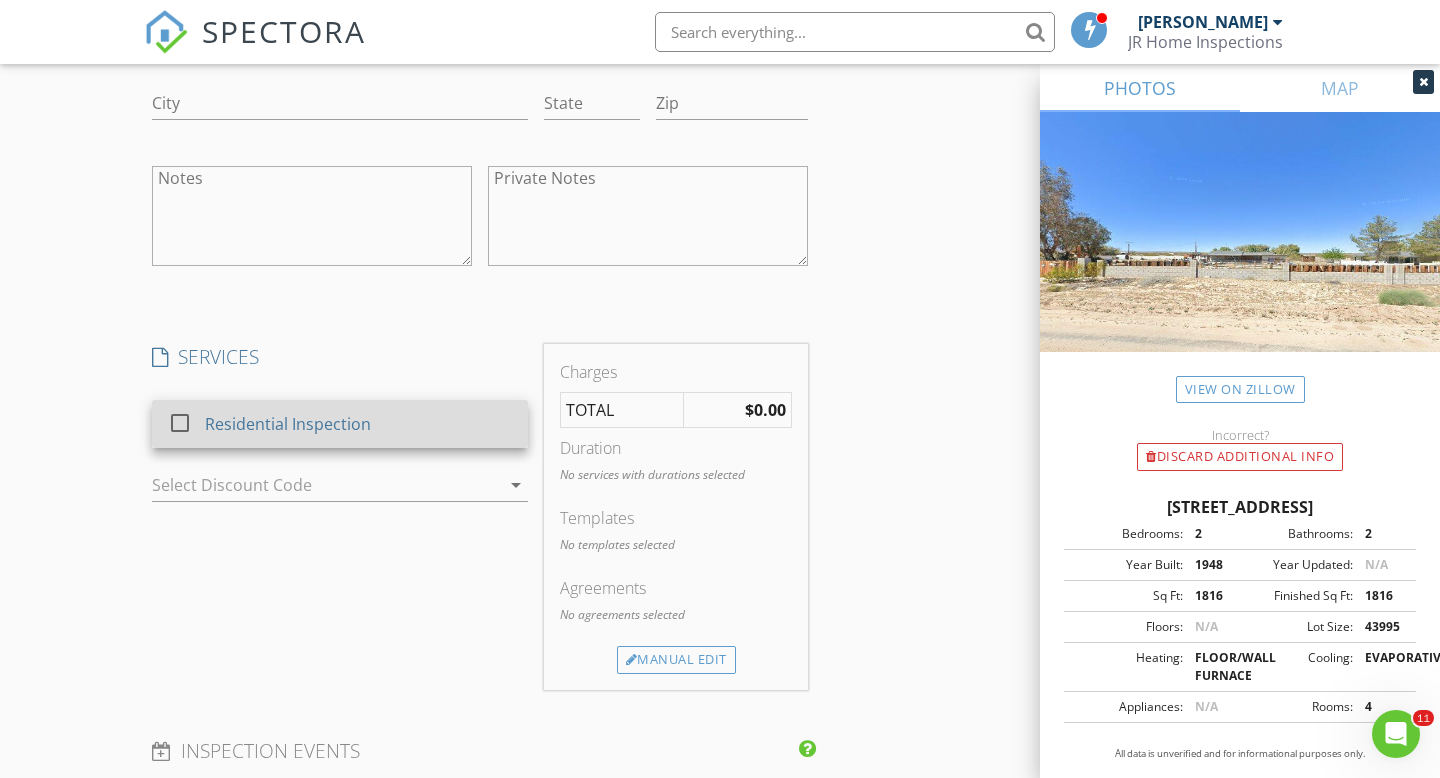 click at bounding box center (180, 423) 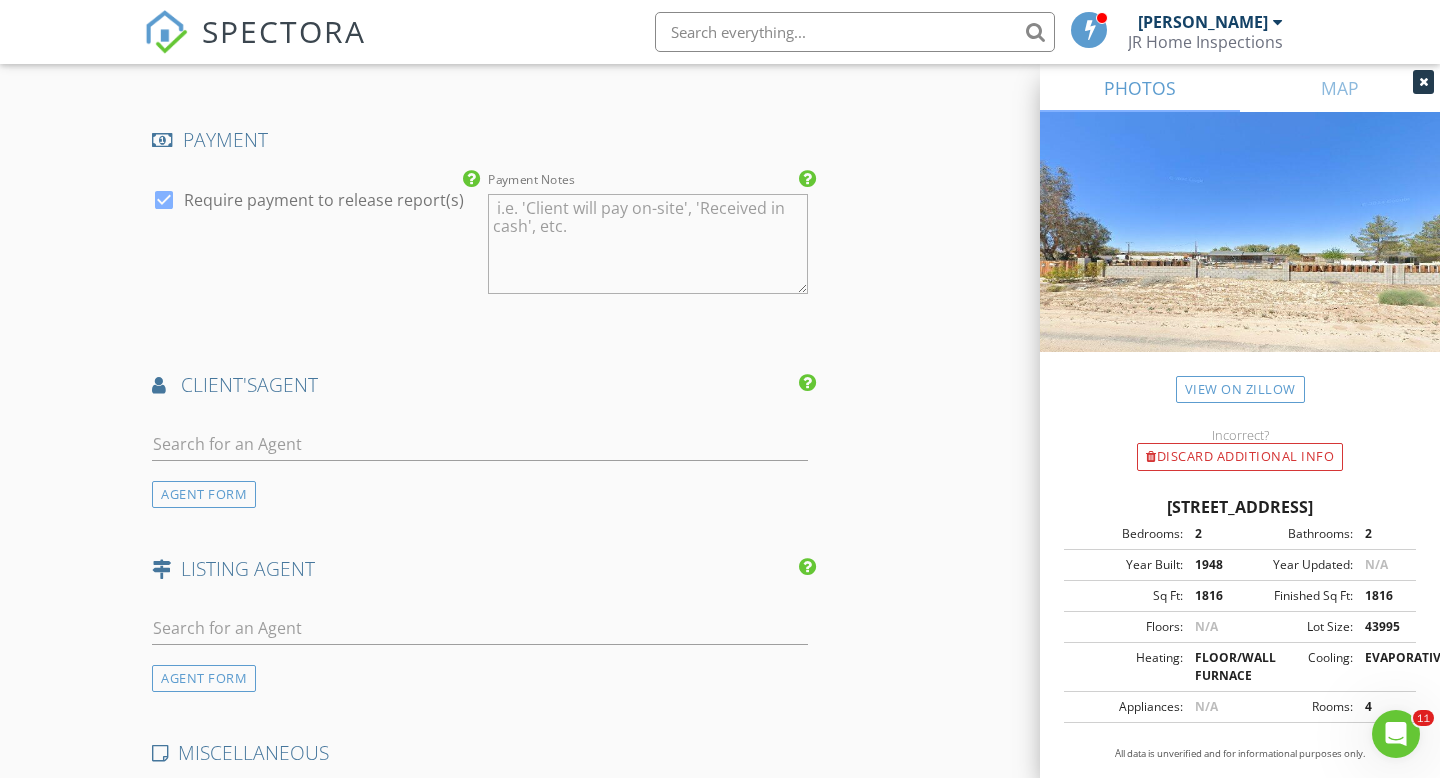 scroll, scrollTop: 2871, scrollLeft: 0, axis: vertical 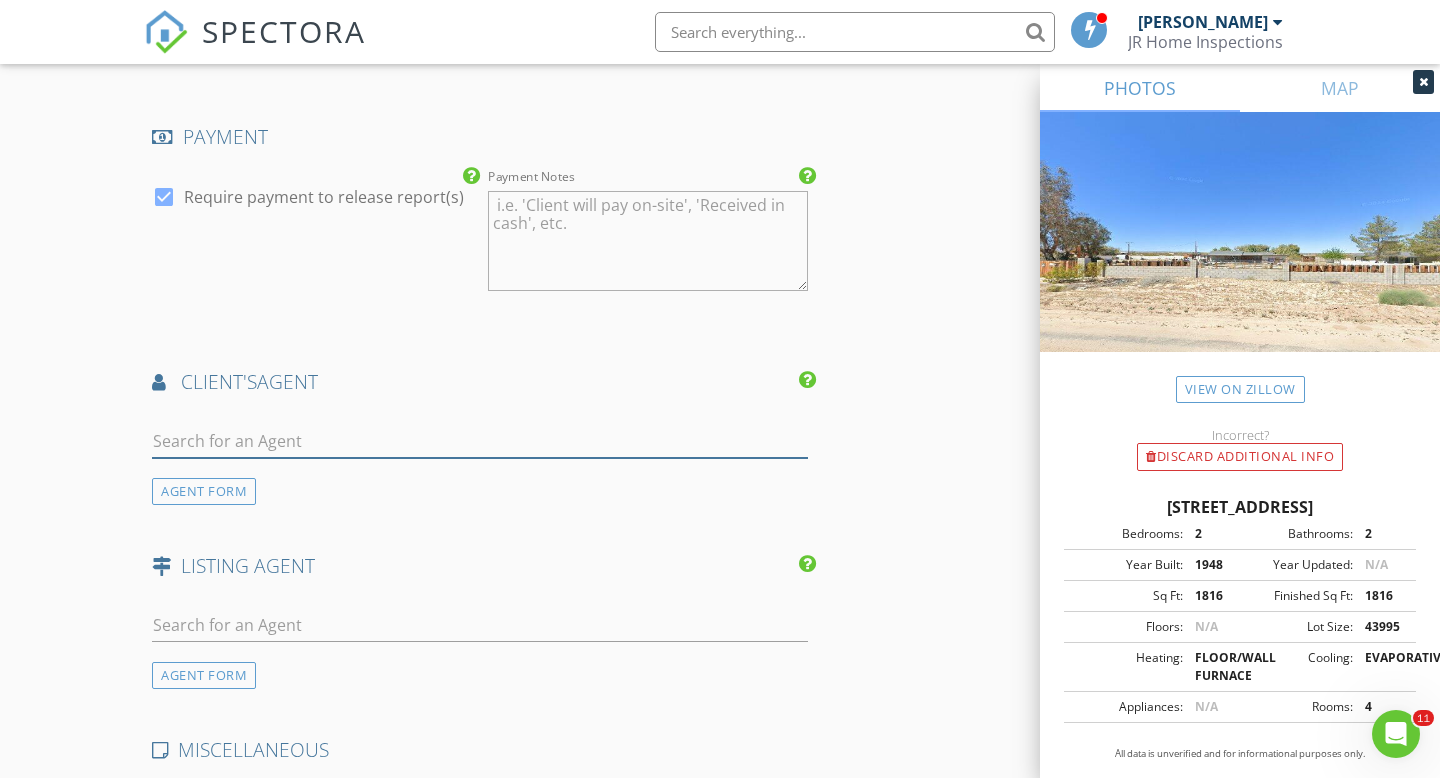click at bounding box center [480, 441] 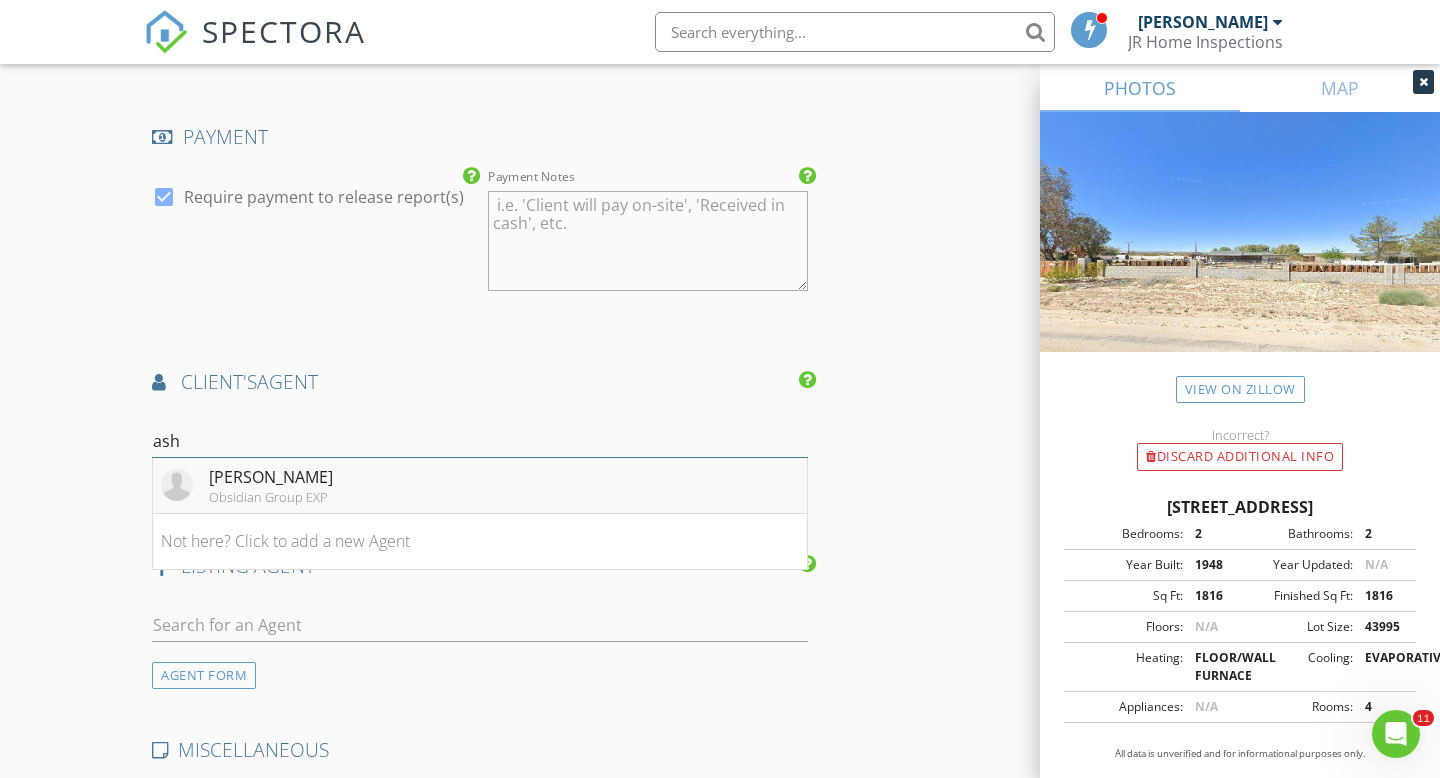 type on "ash" 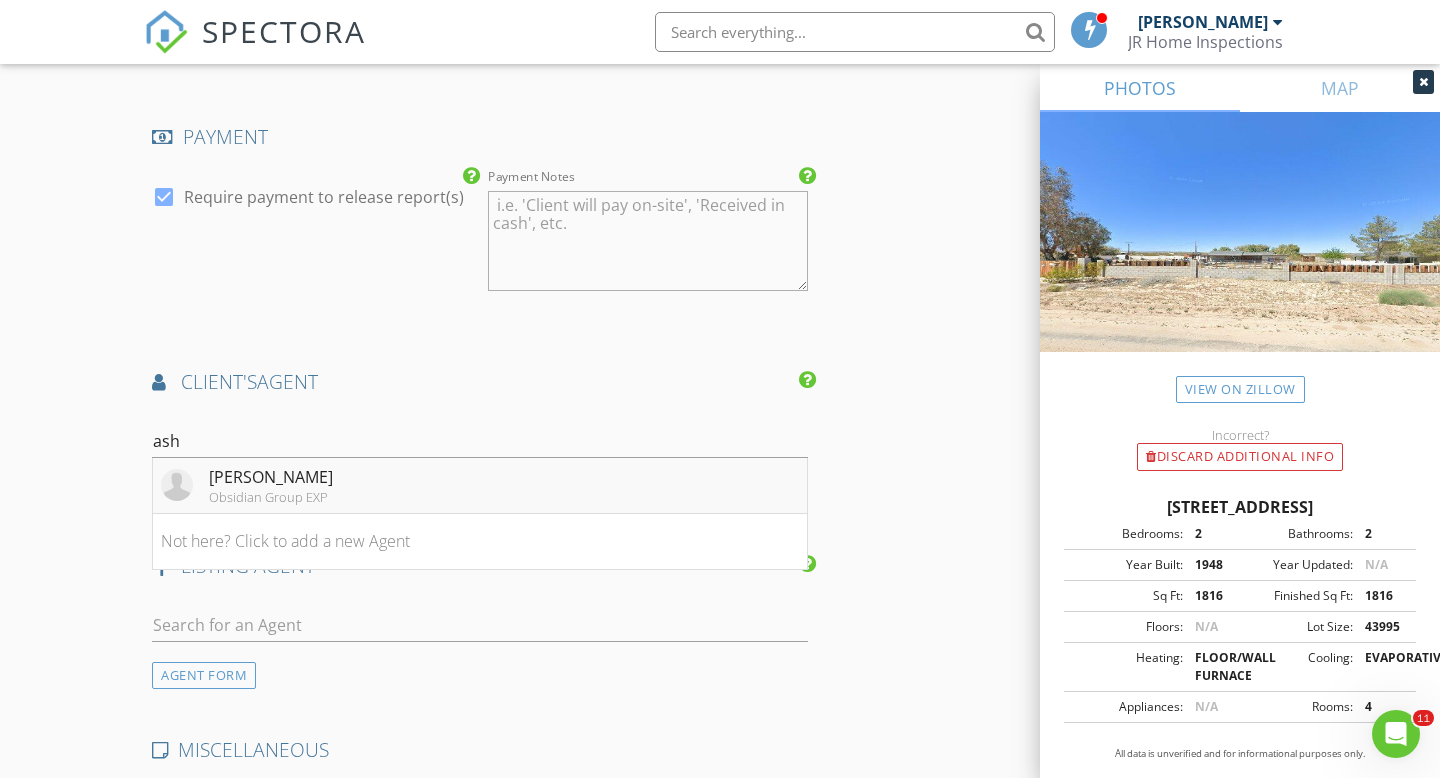 click on "[PERSON_NAME]" at bounding box center [271, 477] 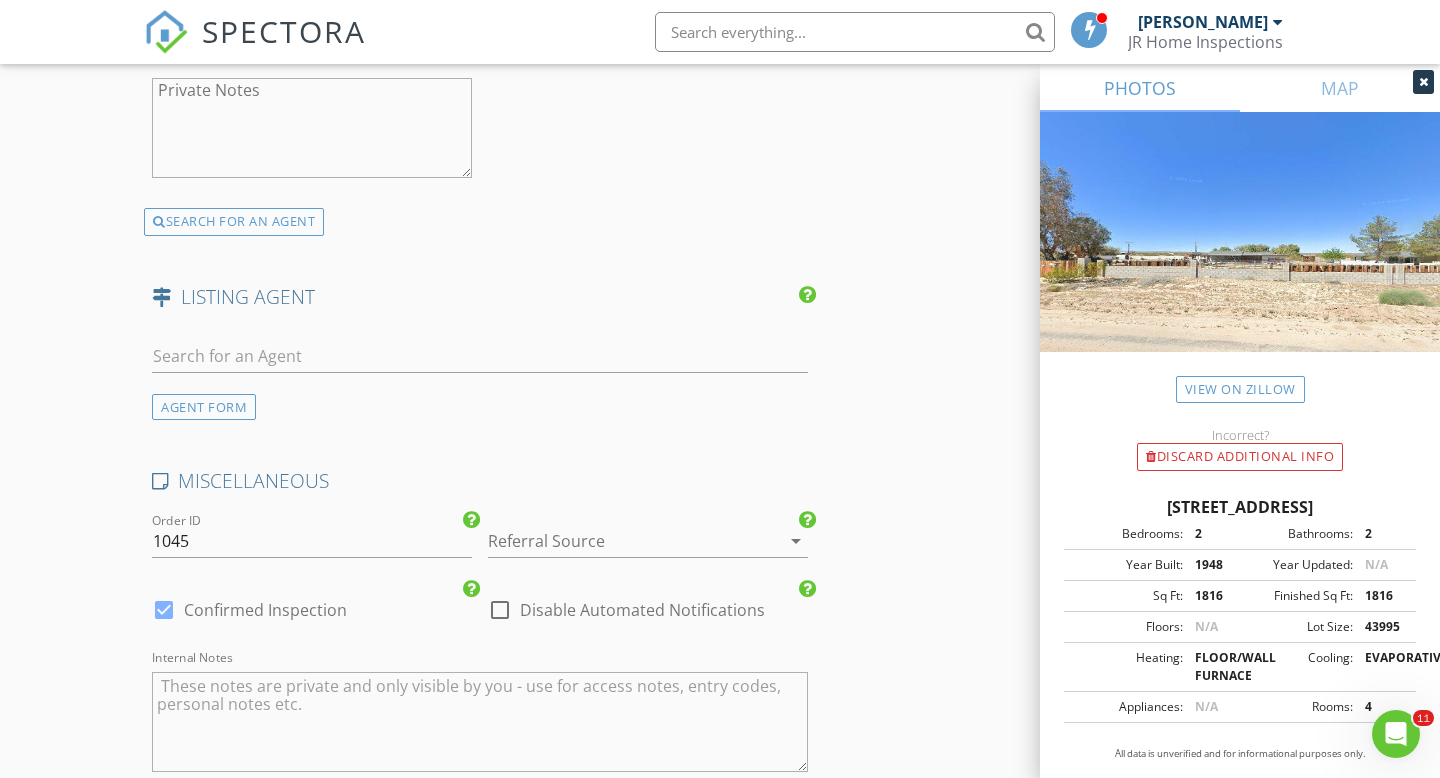 scroll, scrollTop: 4134, scrollLeft: 0, axis: vertical 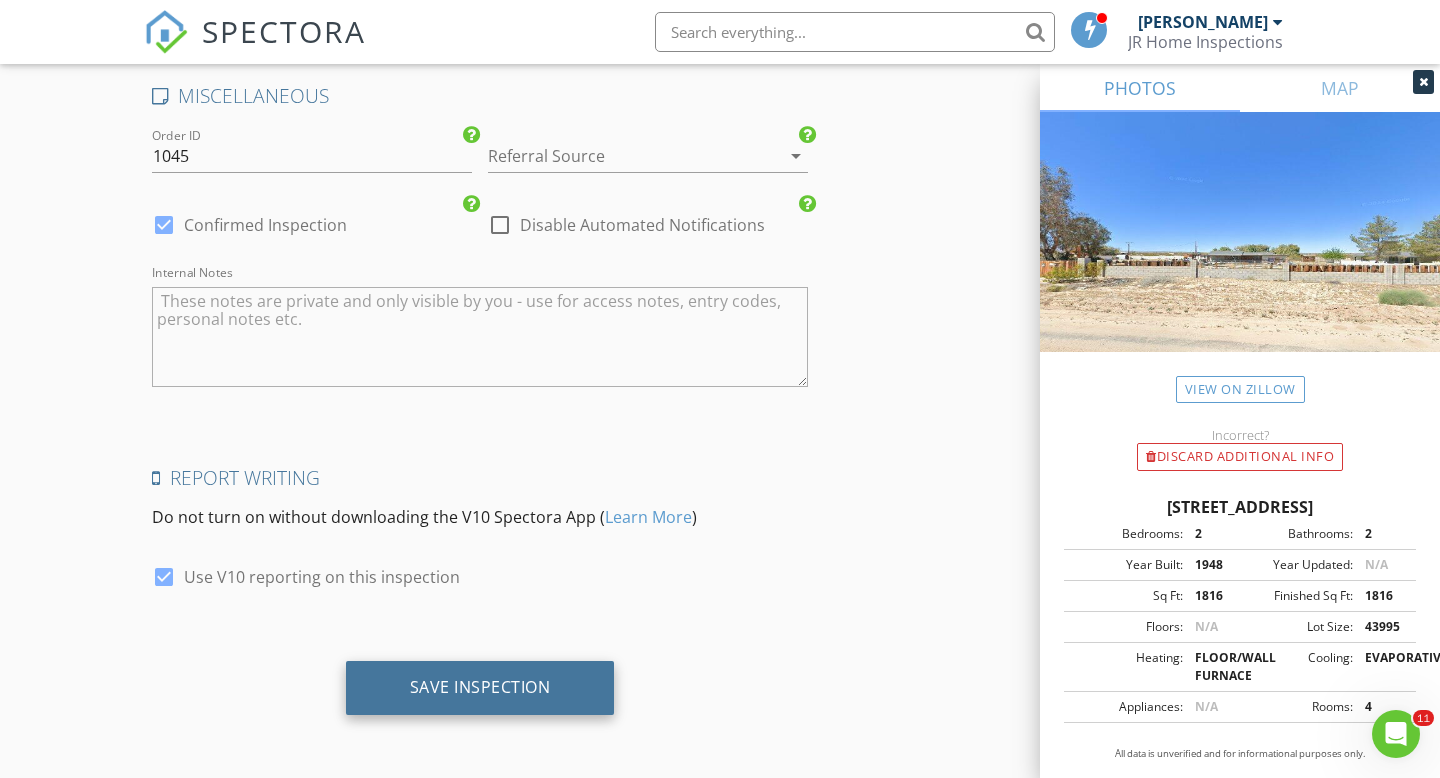 click on "Save Inspection" at bounding box center (480, 687) 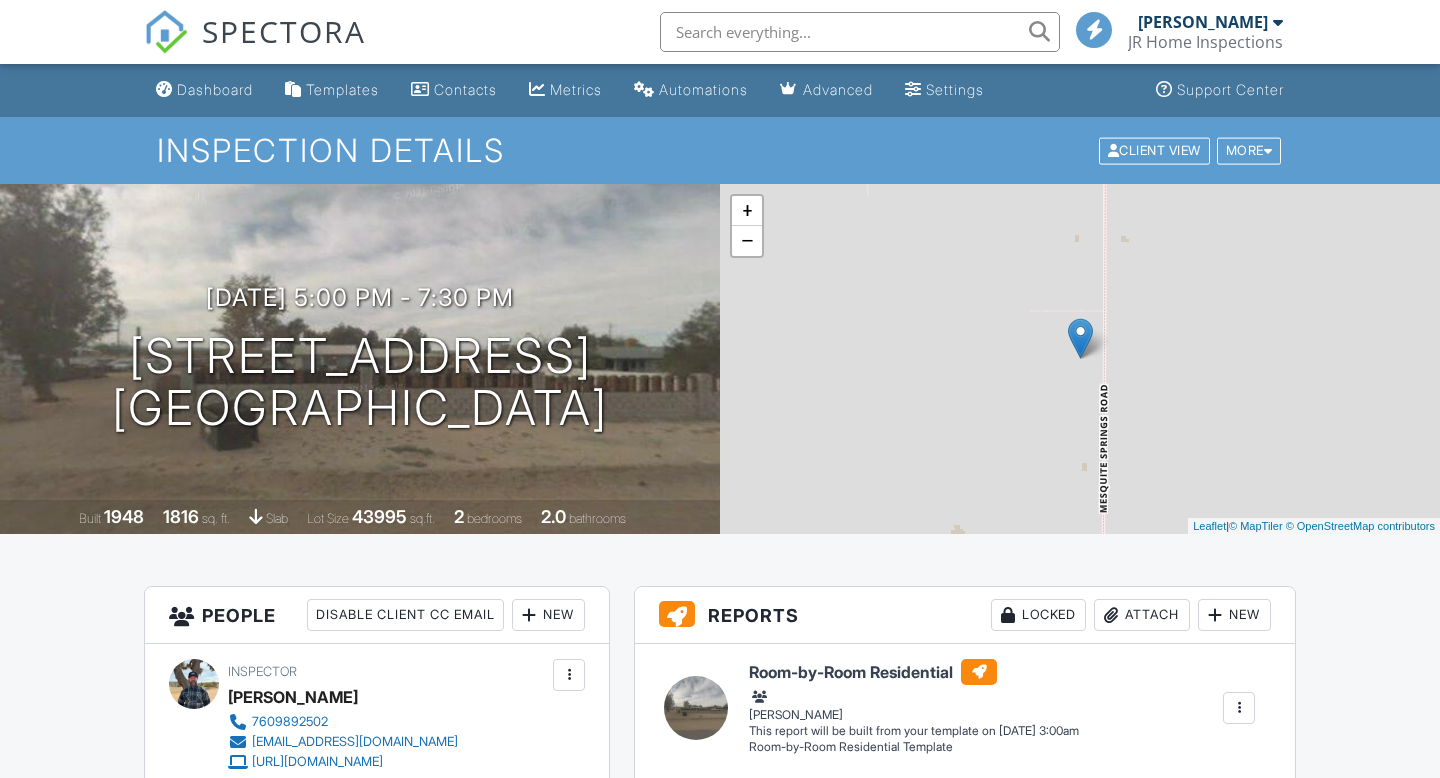 scroll, scrollTop: 0, scrollLeft: 0, axis: both 